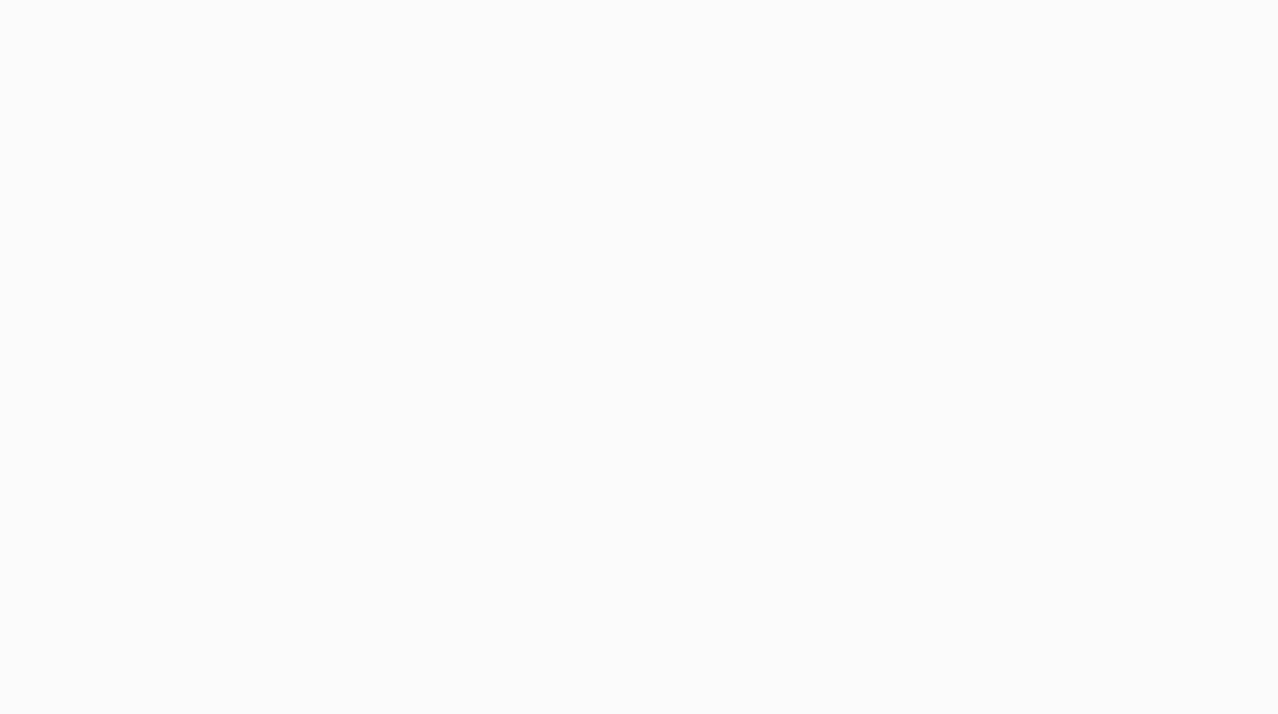 scroll, scrollTop: 0, scrollLeft: 0, axis: both 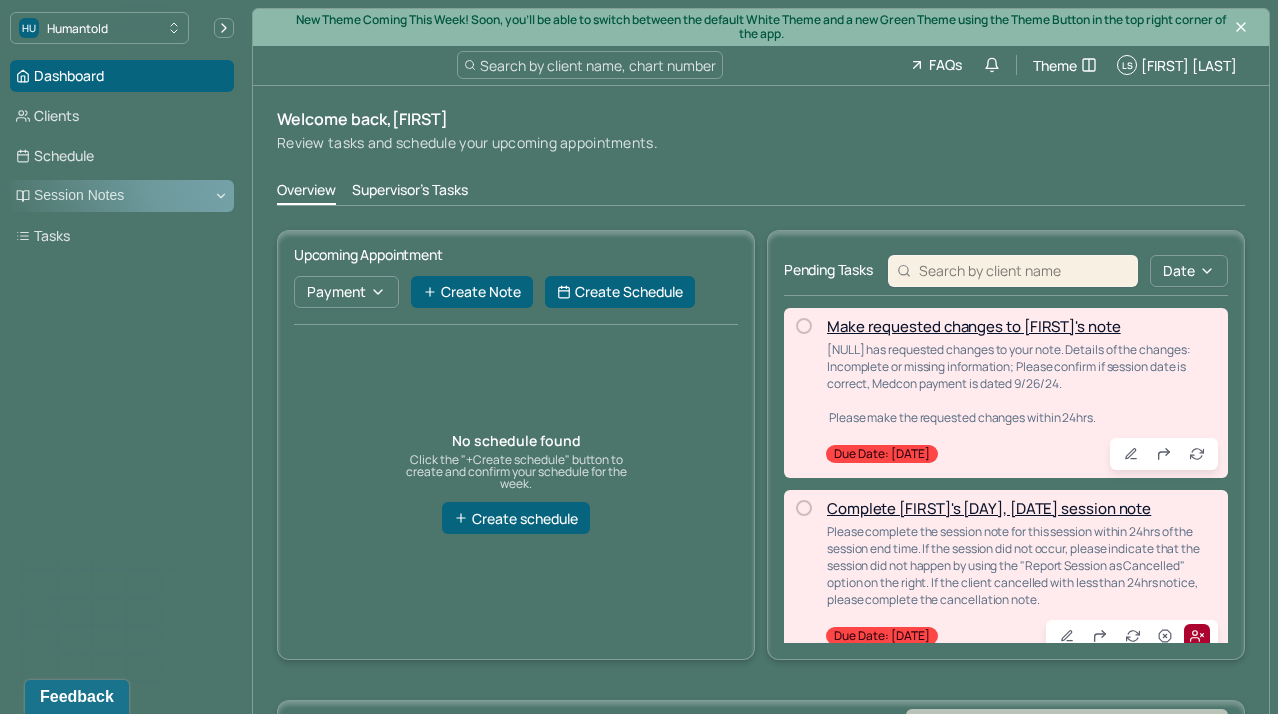 click on "Session Notes" at bounding box center (122, 196) 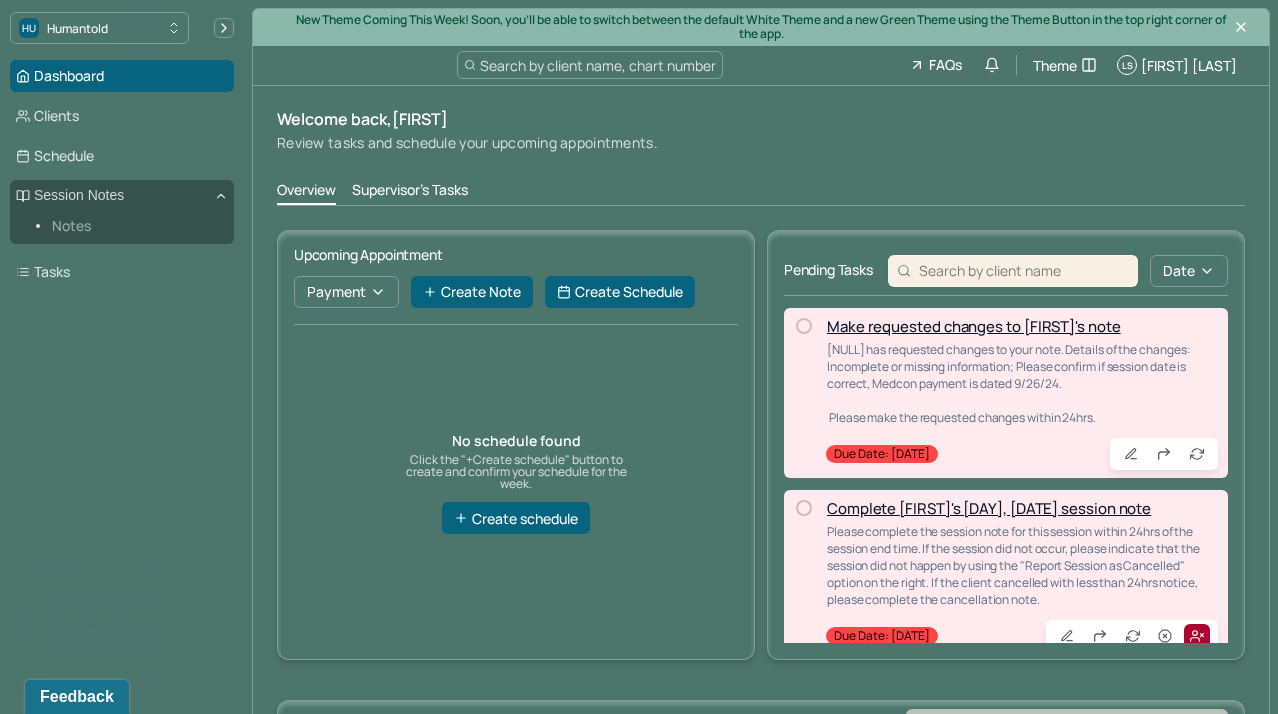 click on "Notes" at bounding box center [135, 226] 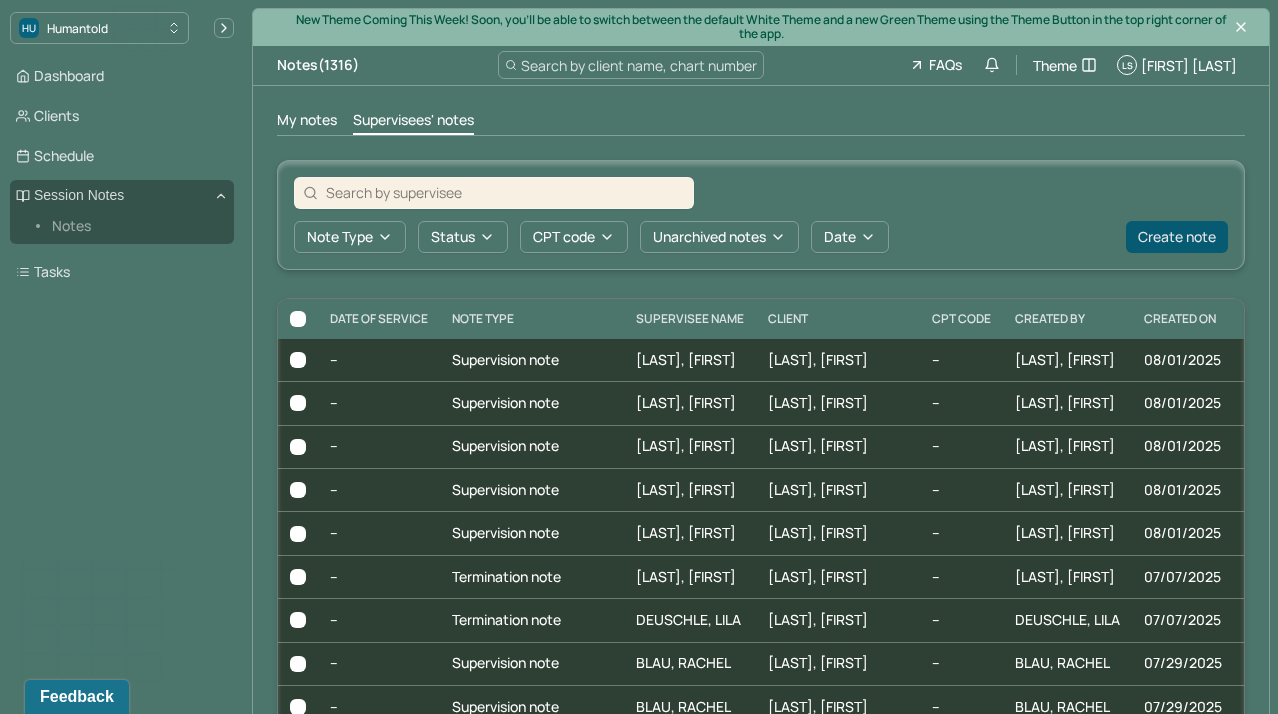 click on "Create note" at bounding box center (1177, 237) 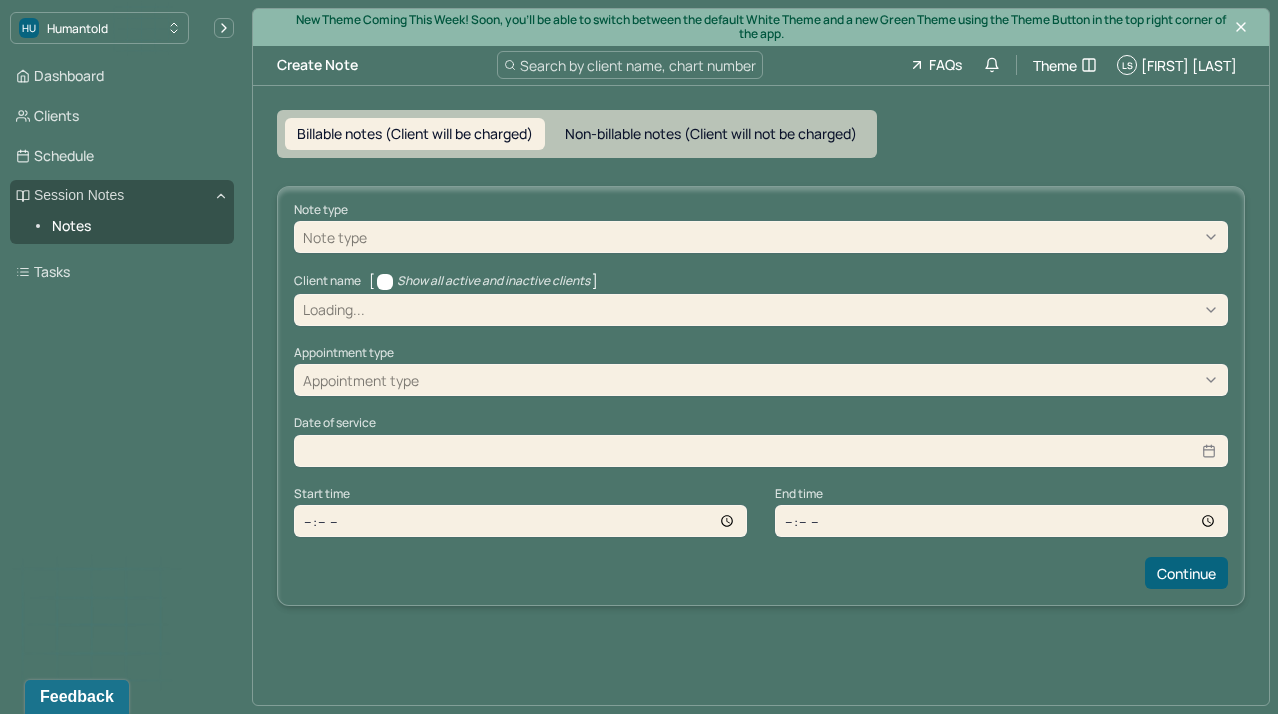 click at bounding box center [795, 237] 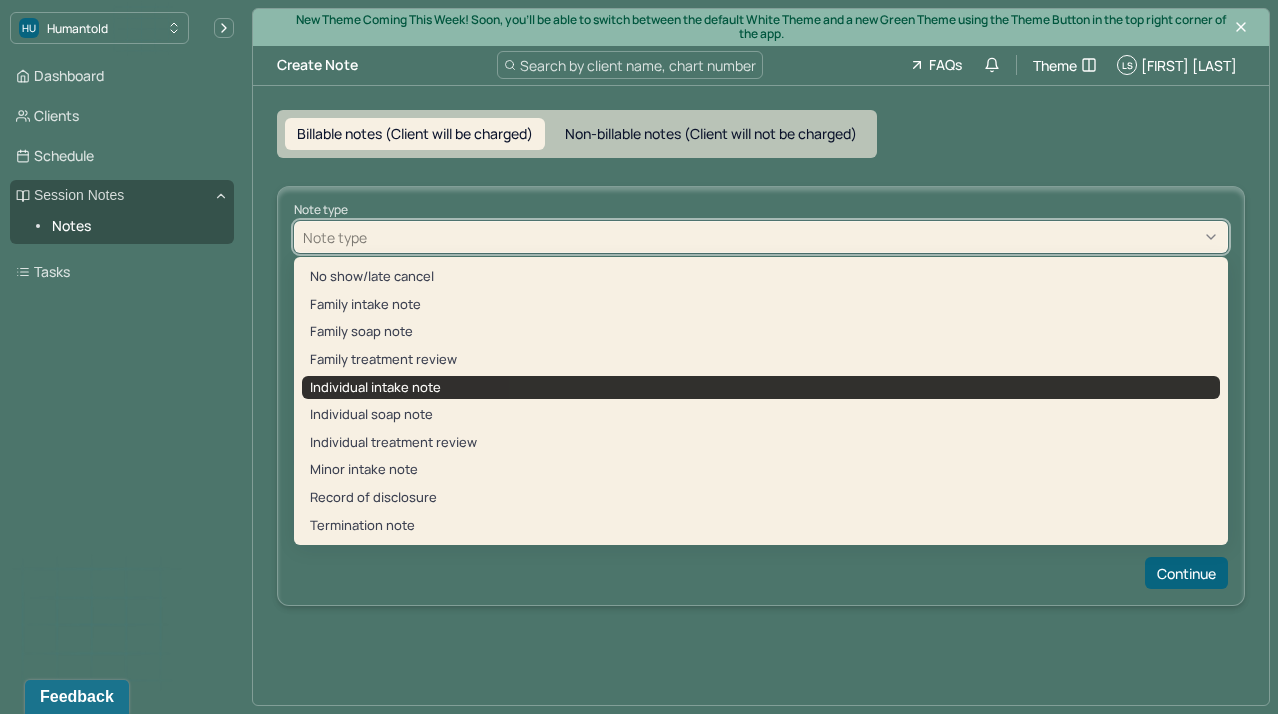 click on "Individual intake note" at bounding box center (761, 388) 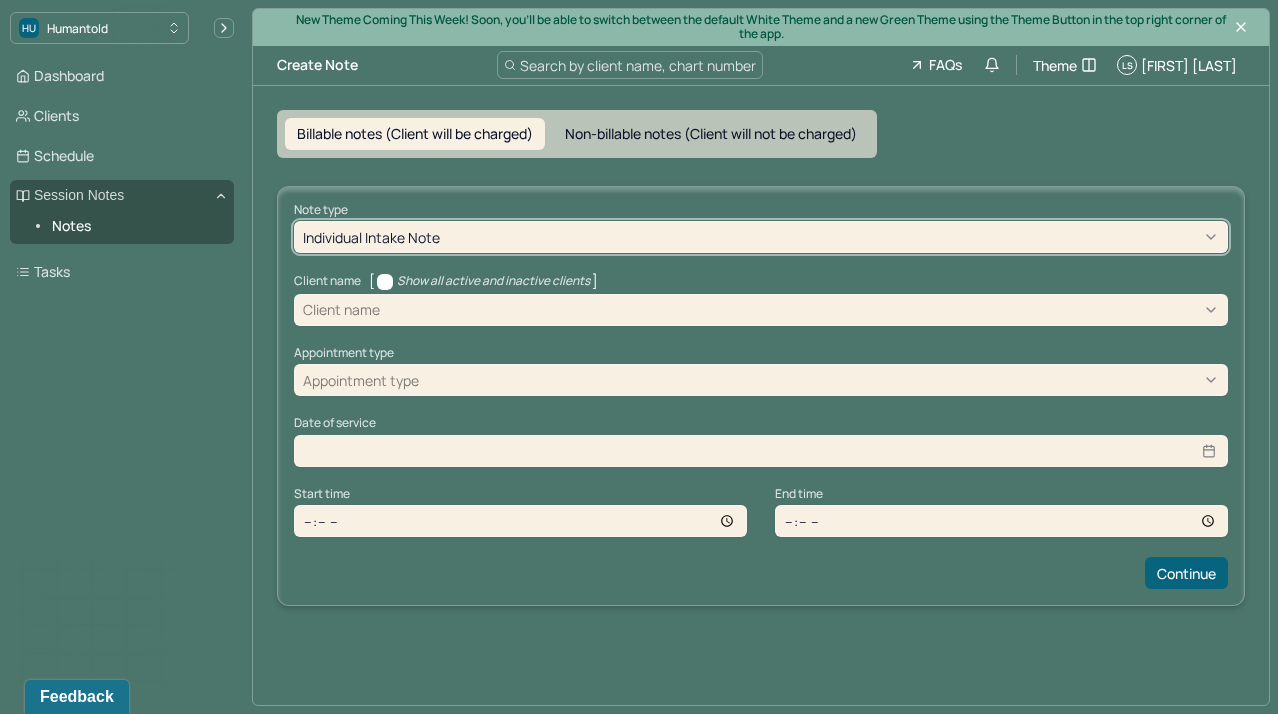 click at bounding box center (801, 309) 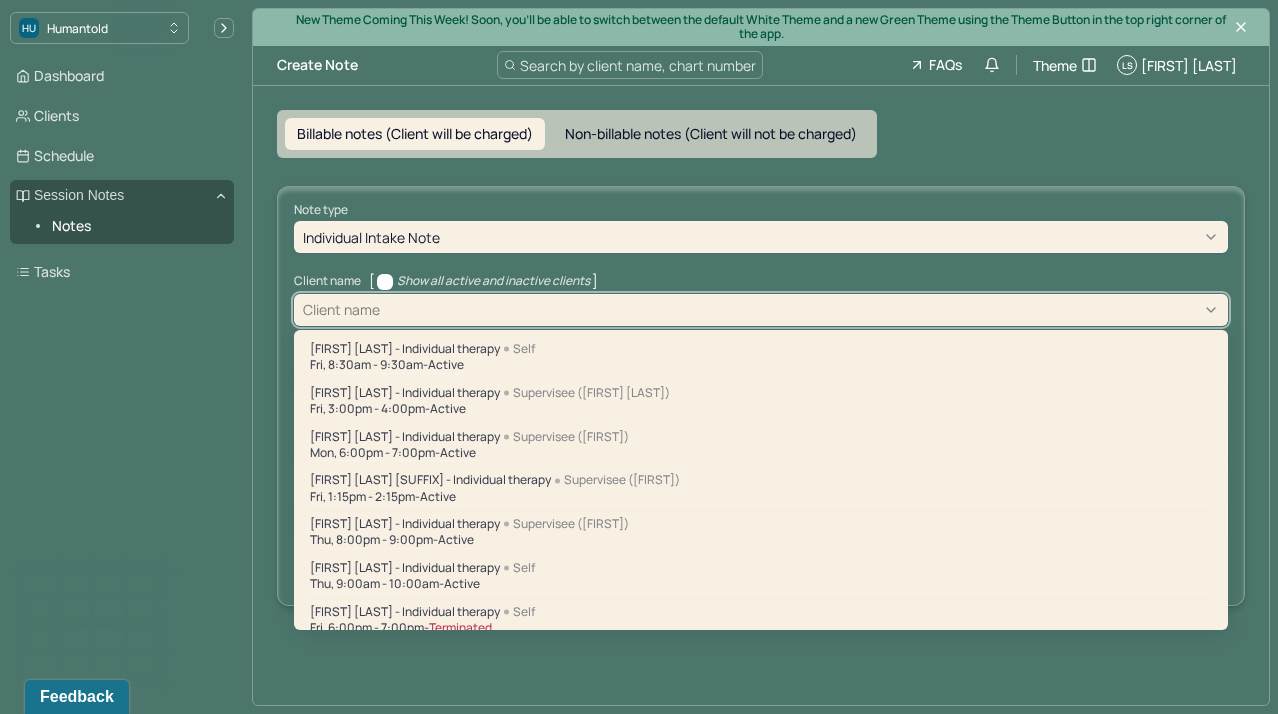 click on "Billable notes (Client will be charged) Non-billable notes (Client will not be charged) Note type Individual intake note Client name [ Show all active and inactive clients ] [FIRST] [LAST] - Individual therapy Supervisee ([FIRST] [LAST])
[DAY], [TIME] - [TIME]  -  active [FIRST] [LAST] - Individual therapy Supervisee ([FIRST] [LAST])
[DAY], [TIME] - [TIME]  -  active [FIRST] [LAST] - Individual therapy Supervisee ([FIRST] [LAST])
[DAY], [TIME] - [TIME]  -  active [FIRST] [LAST] - Individual therapy Supervisee ([FIRST] [LAST])
[DAY], [TIME] - [TIME]  -  active [FIRST] [LAST] - Individual therapy Supervisee ([FIRST] [LAST])
[DAY], [TIME] - [TIME]  -  active" at bounding box center (761, 358) 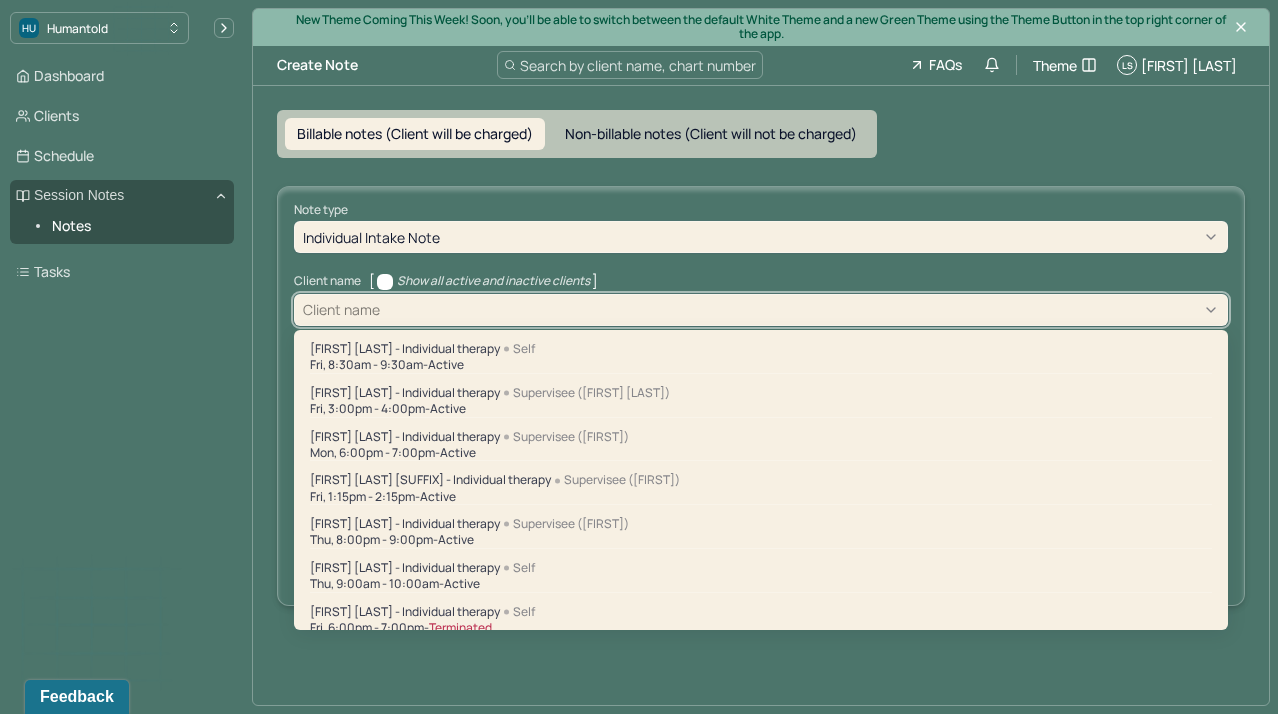 click at bounding box center [801, 309] 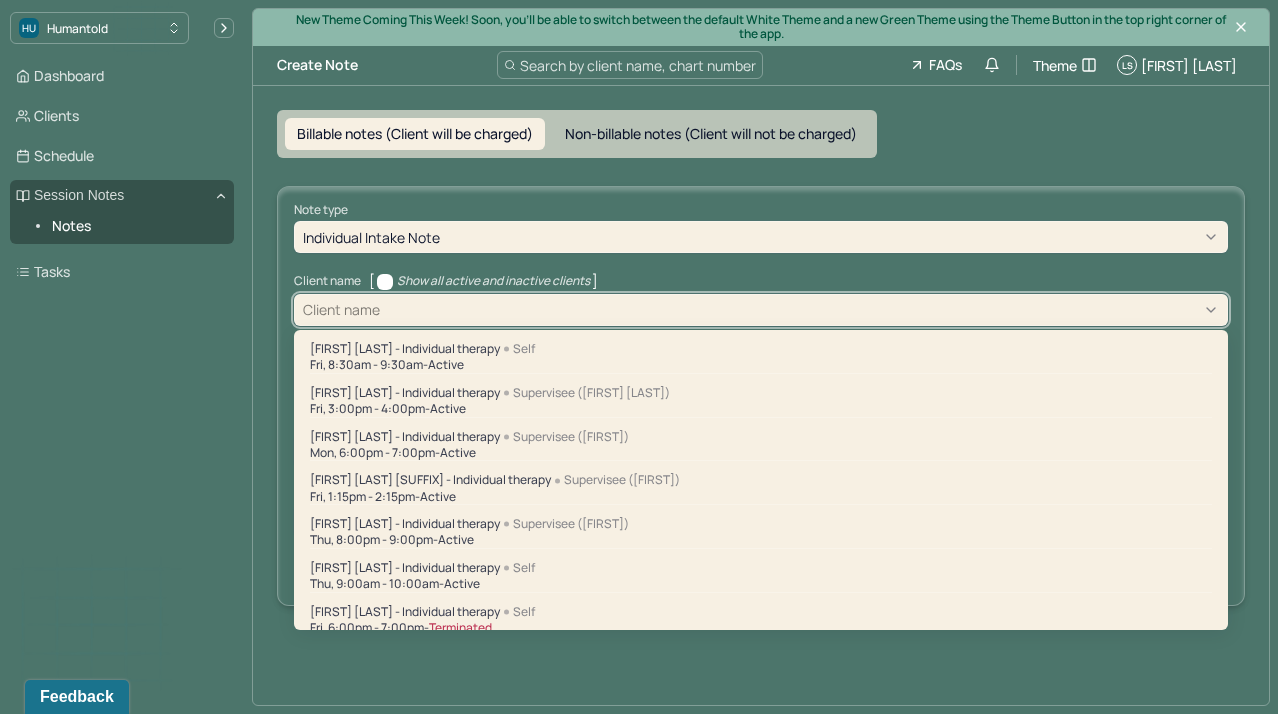 click at bounding box center [801, 309] 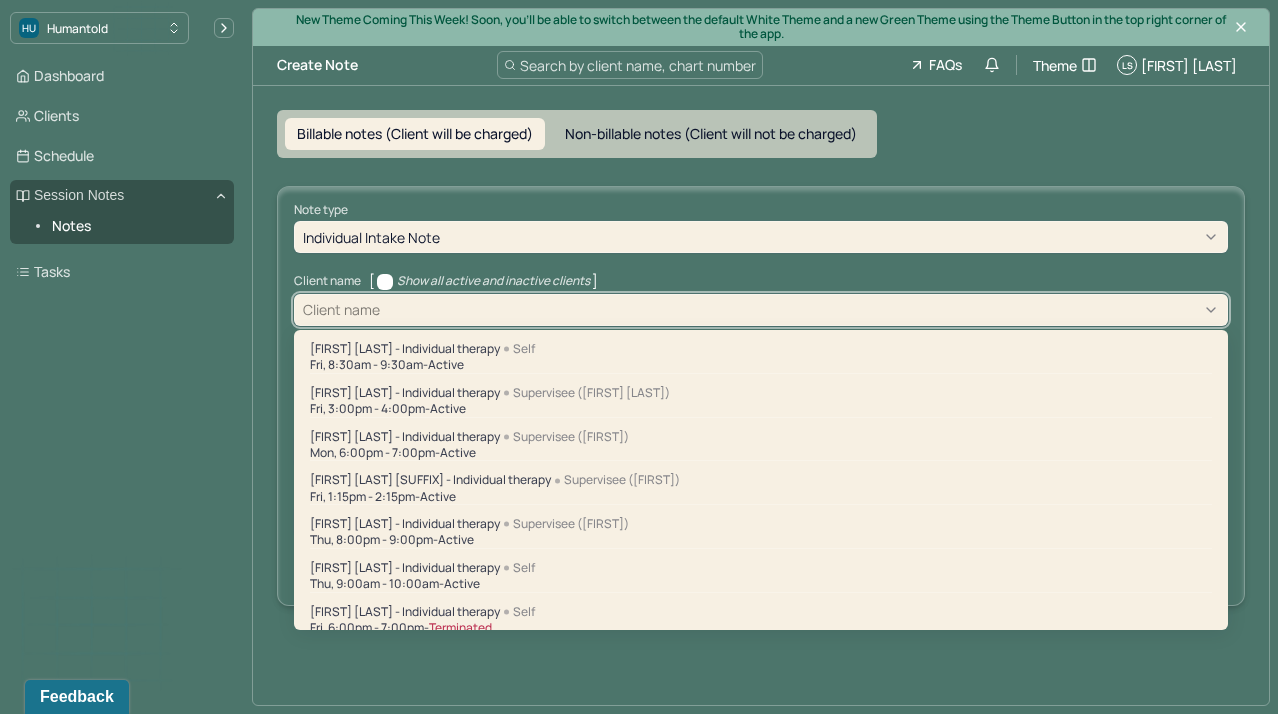 click at bounding box center [801, 309] 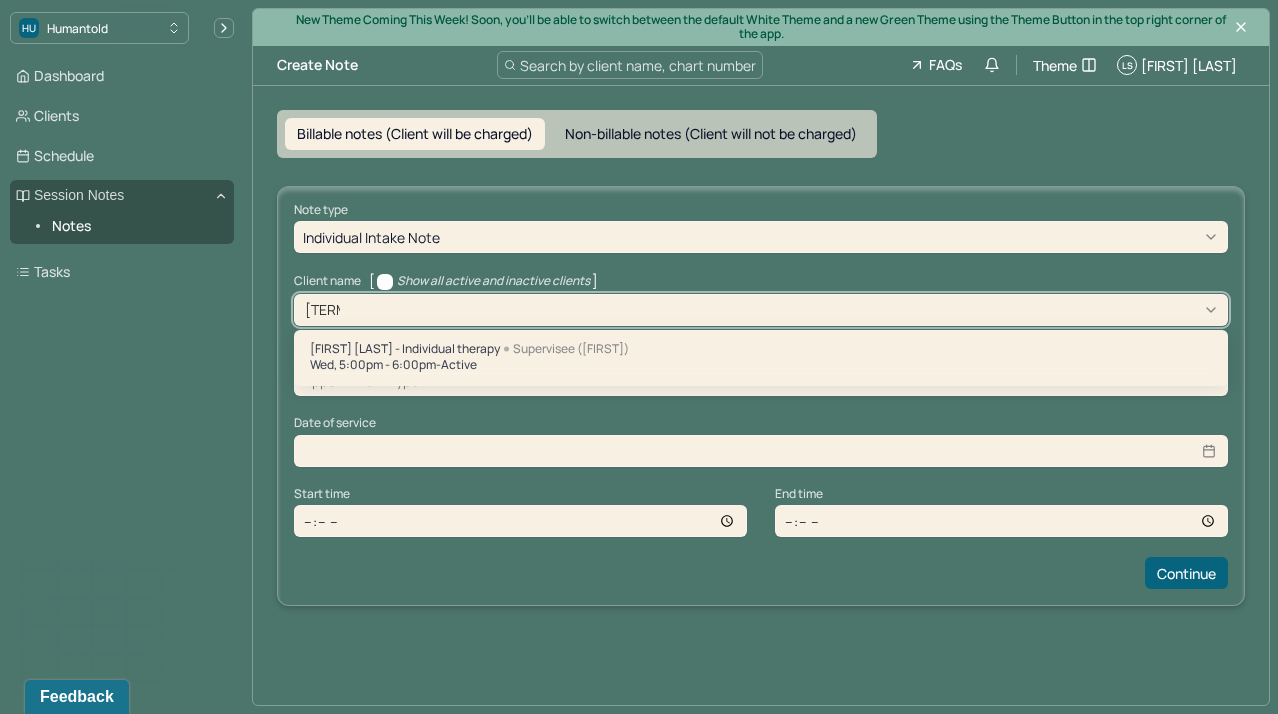 type on "[FIRST]" 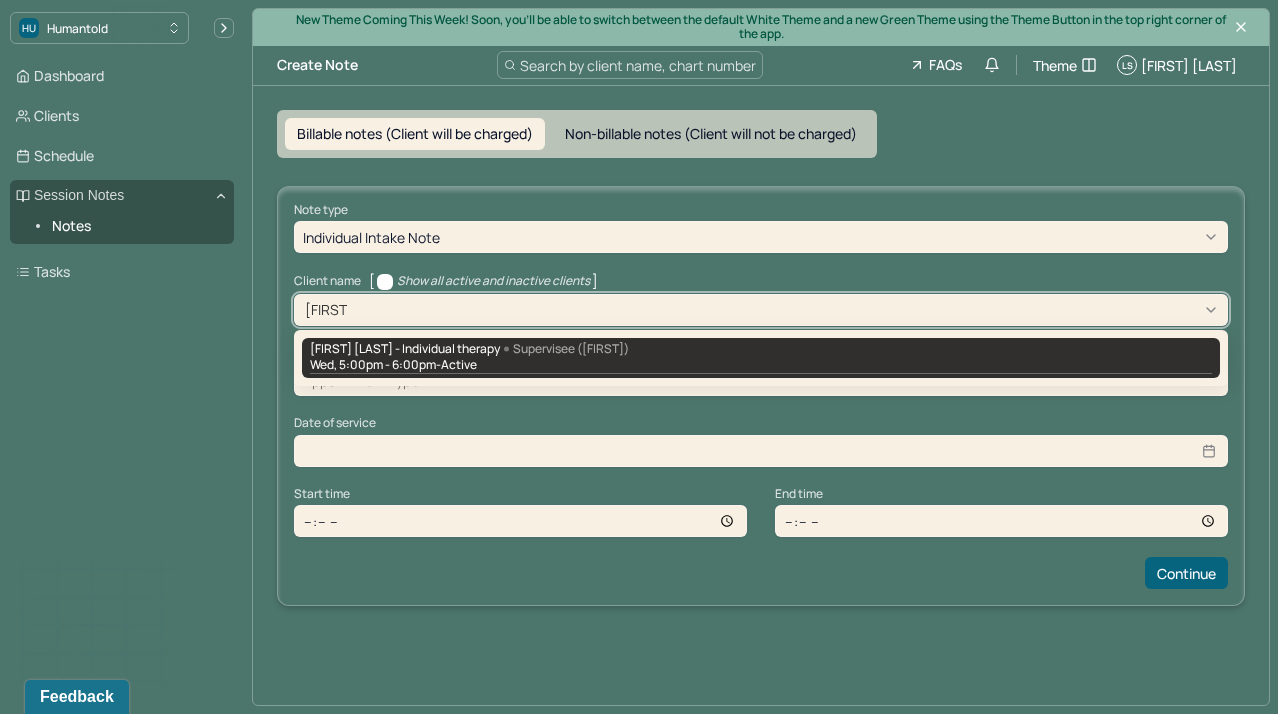 click on "[FIRST] [LAST] - Individual therapy" at bounding box center (405, 349) 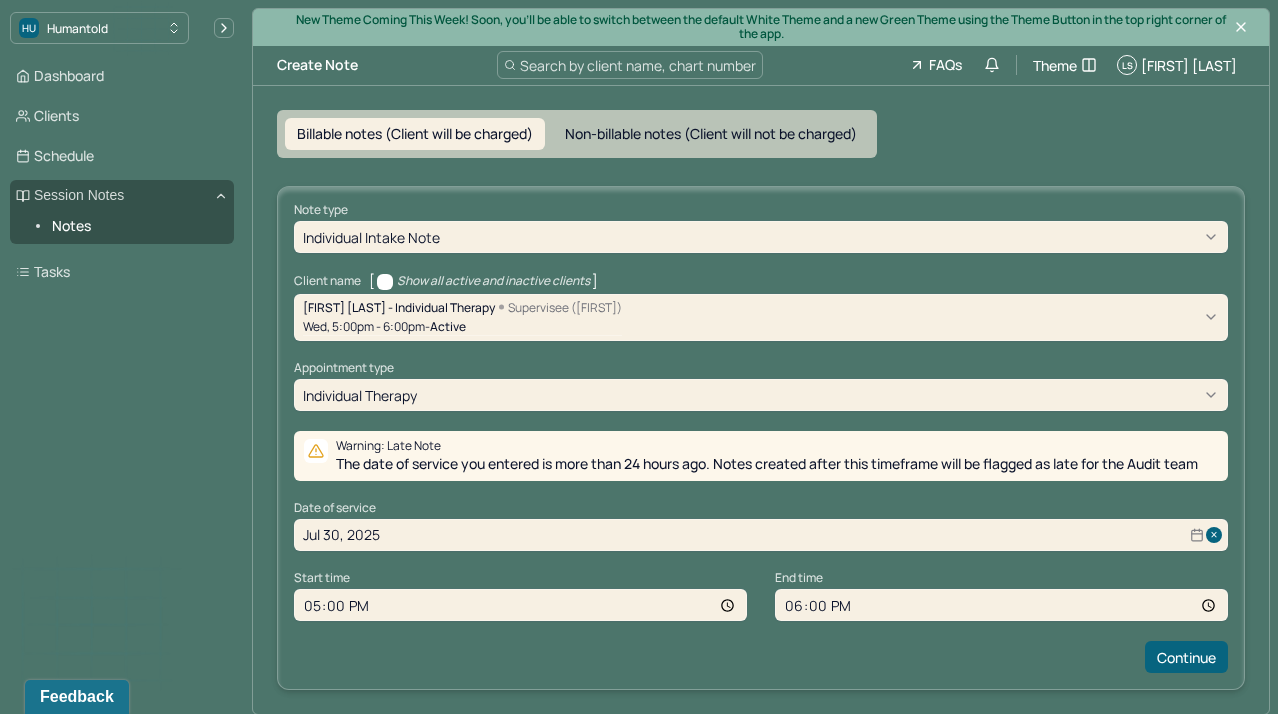 click on "Note type Individual intake note Client name [ Show all active and inactive clients ] [FIRST] [LAST] - Individual therapy Supervisee ([FIRST] [LAST])
[DAY], [TIME] - [TIME]  -  active Supervisee name [FIRST] [LAST] Appointment type individual therapy Warning: Late Note The date of service you entered is more than 24 hours ago. Notes created after this timeframe will be flagged as late for the Audit team Date of service [DATE] Start time [TIME] End time [TIME] Continue" at bounding box center (761, 438) 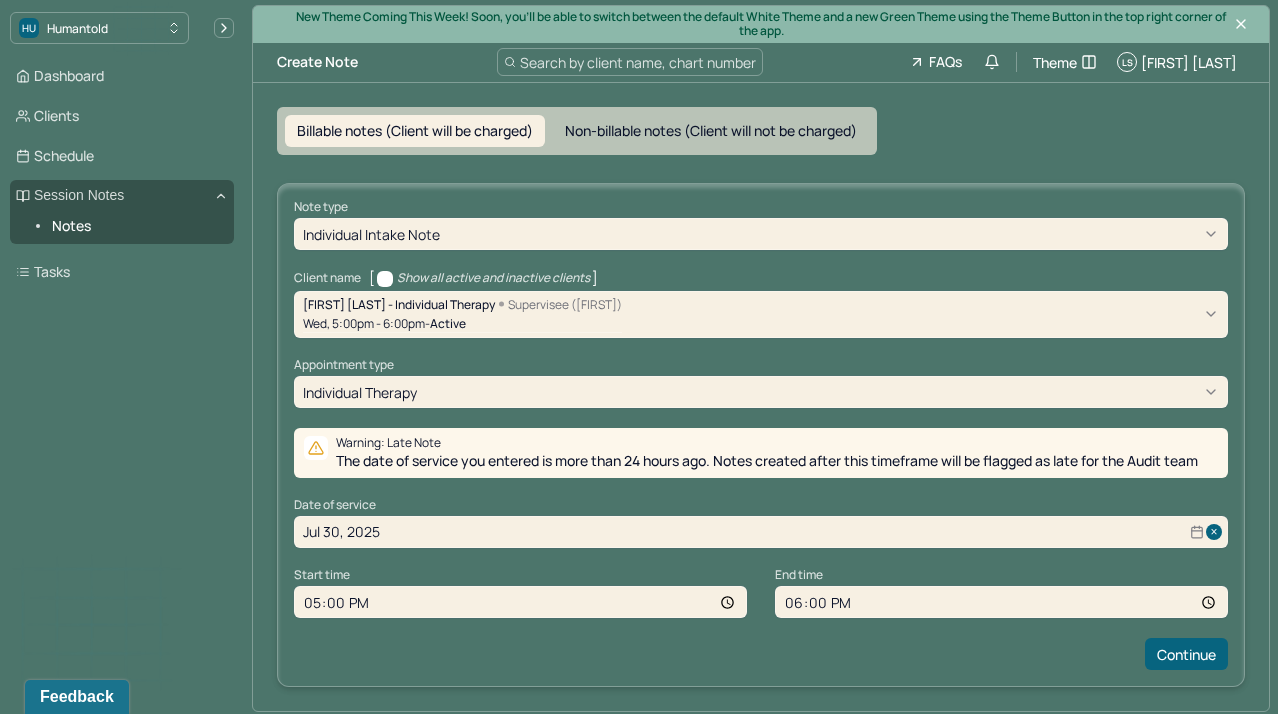 scroll, scrollTop: 2, scrollLeft: 0, axis: vertical 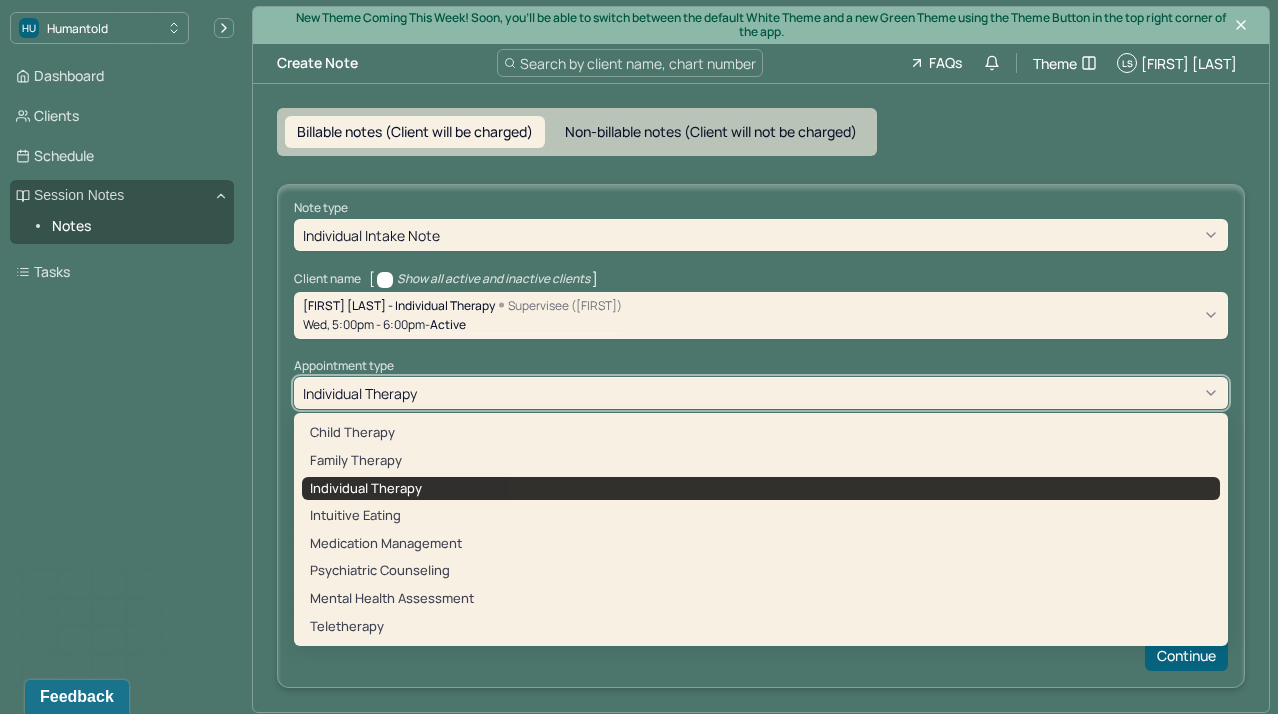 click at bounding box center [820, 393] 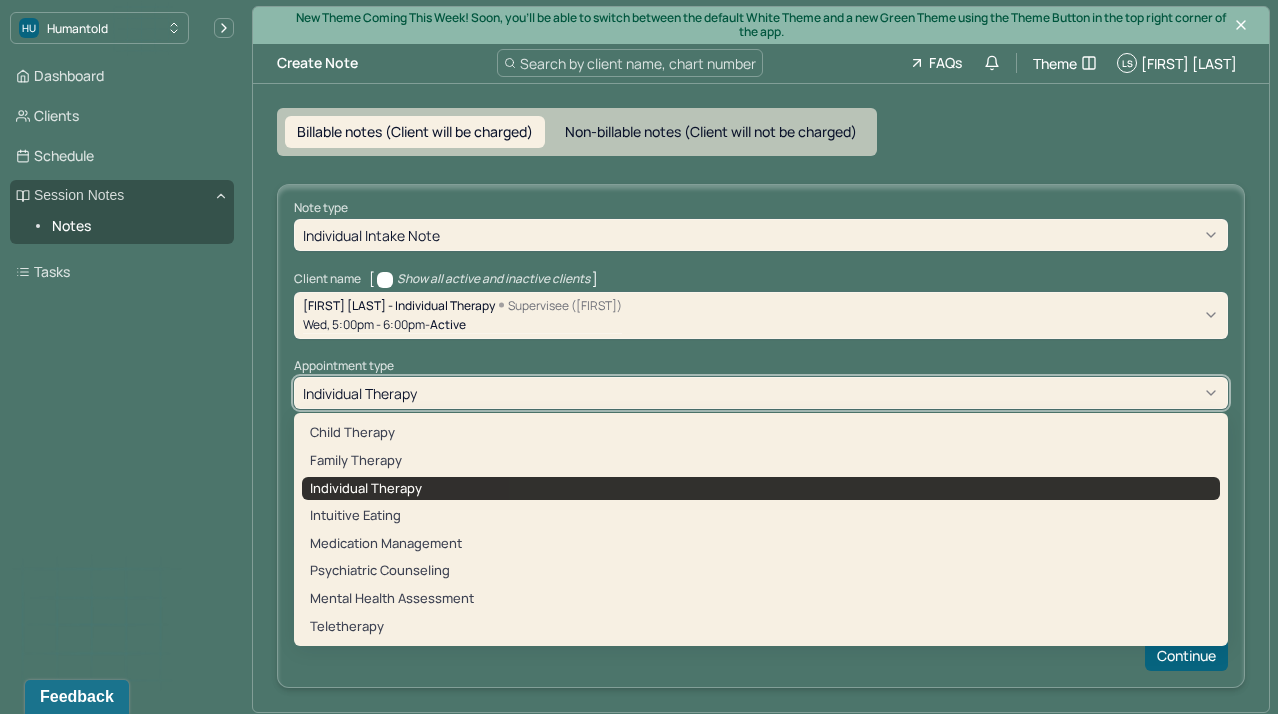 click on "Note type Individual intake note Client name [ Show all active and inactive clients ] [FIRST] [LAST] - Individual therapy Supervisee ([FIRST])
Wed, 5:00pm - 6:00pm  -  active Supervisee name [FIRST] [LAST] Appointment type [object Object] selected, 3 of 8. 8 results available. Use Up and Down to choose options, press Enter to select the currently focused option, press Escape to exit the menu, press Tab to select the option and exit the menu. individual therapy child therapy family therapy individual therapy intuitive eating medication management psychiatric counseling mental health assessment teletherapy Warning: Late Note The date of service you entered is more than 24 hours ago. Notes created after this timeframe will be flagged as late for the Audit team Date of service Jul 30, 2025 Start time 17:00 End time 18:00 Continue" at bounding box center [761, 436] 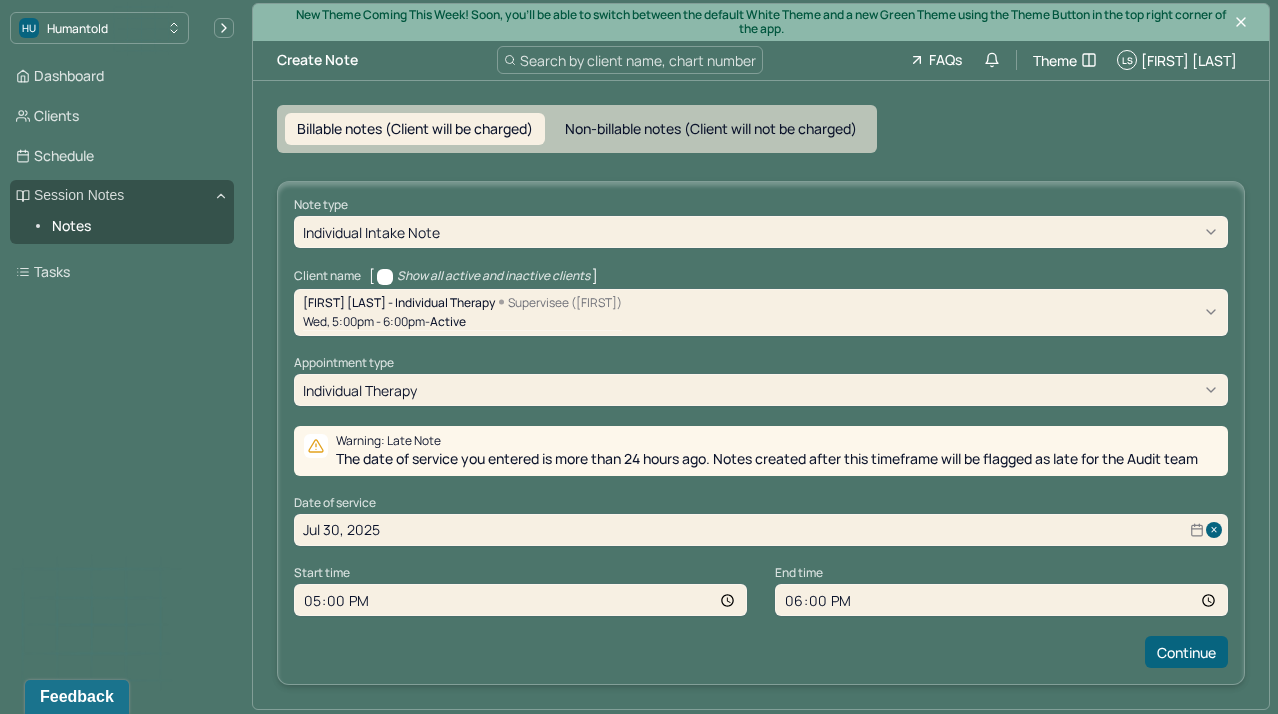scroll, scrollTop: 2, scrollLeft: 0, axis: vertical 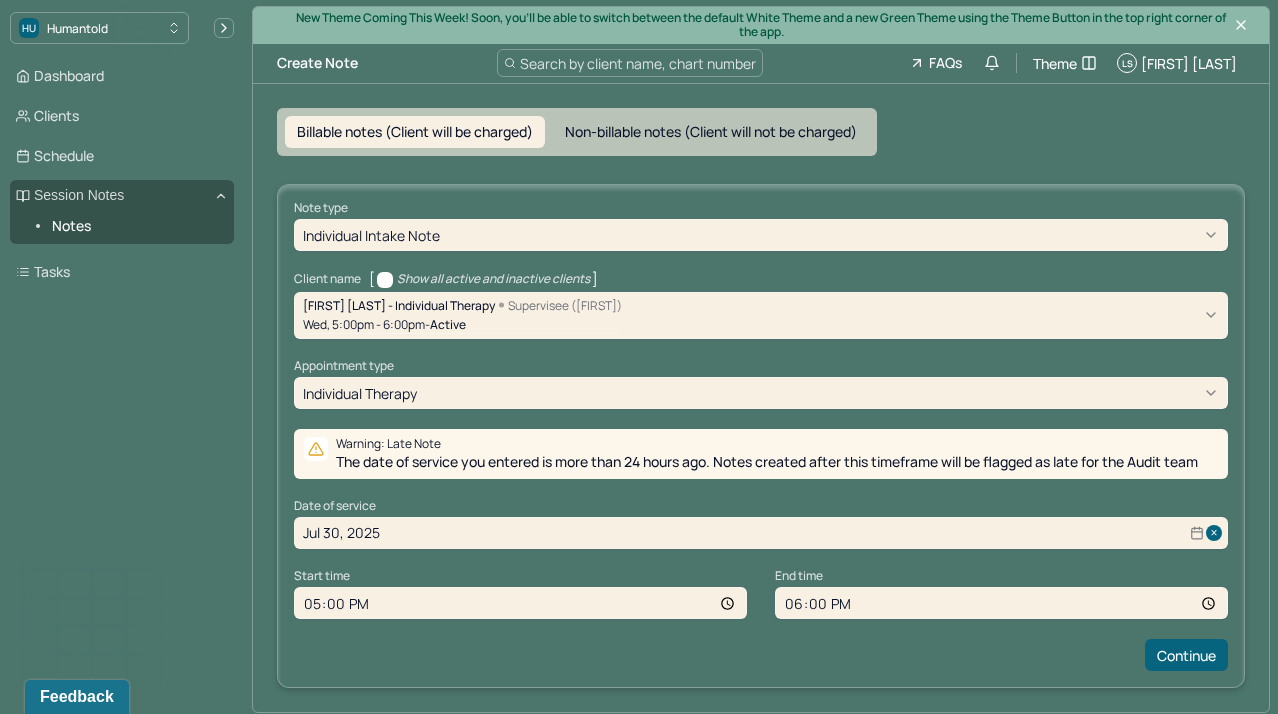 click on "Note type Individual intake note Client name [ Show all active and inactive clients ] [FIRST] [LAST] - Individual therapy Supervisee ([FIRST] [LAST])
[DAY], [TIME] - [TIME]  -  active Supervisee name [FIRST] [LAST] Appointment type individual therapy Warning: Late Note The date of service you entered is more than 24 hours ago. Notes created after this timeframe will be flagged as late for the Audit team Date of service [DATE] Start time [TIME] End time [TIME] Continue" at bounding box center [761, 436] 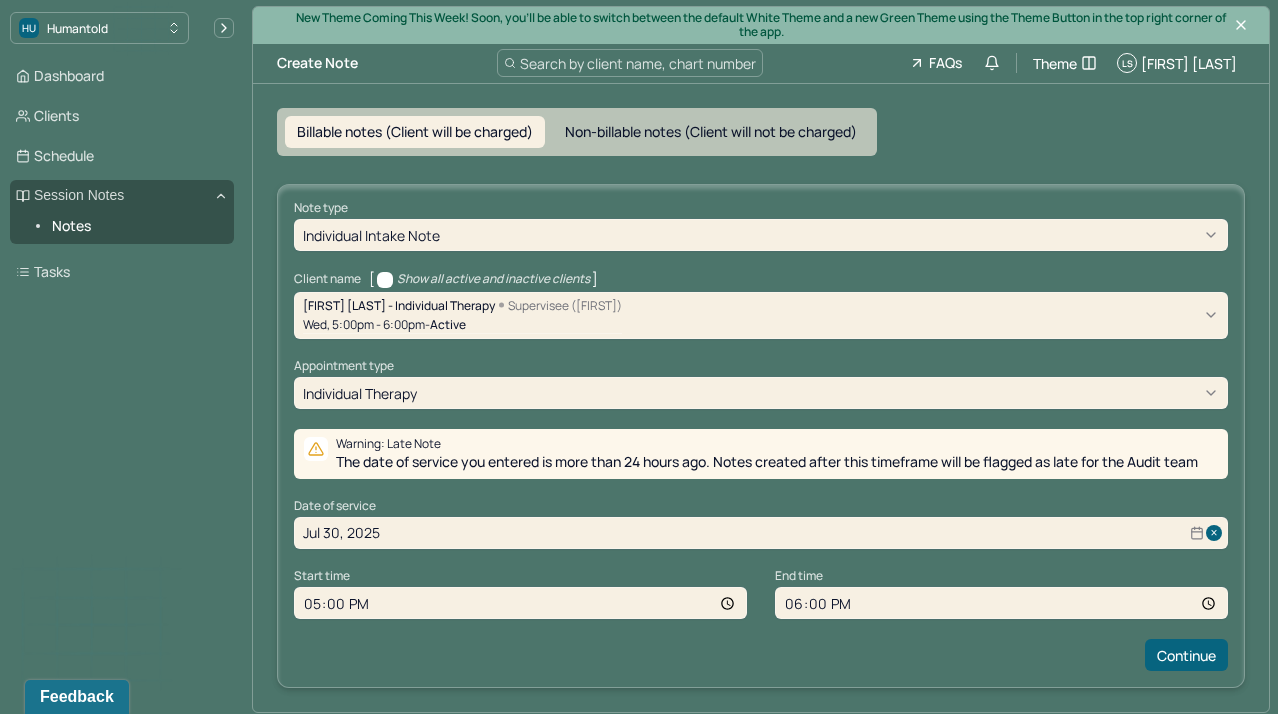select on "6" 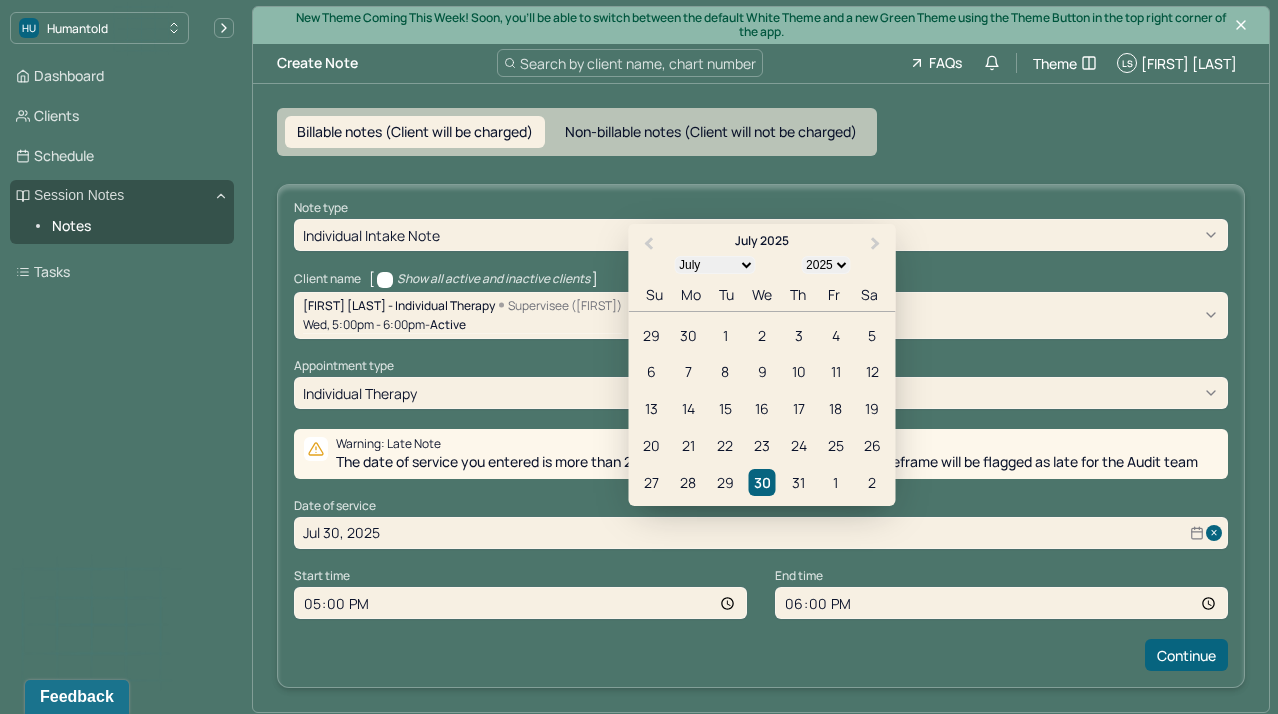 click on "Jul 30, 2025" at bounding box center (761, 533) 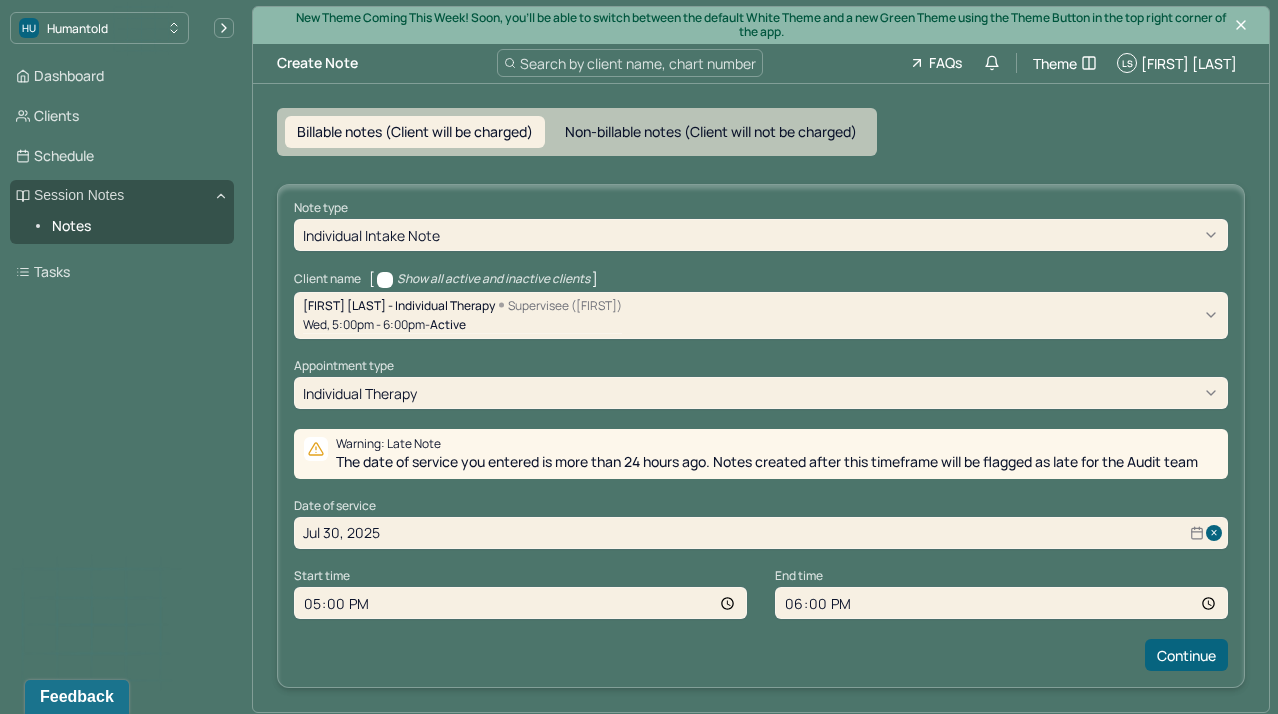 click on "Billable notes (Client will be charged) Non-billable notes (Client will not be charged) Note type Individual intake note Client name [ Show all active and inactive clients ] [FIRST] [LAST] - Individual therapy Supervisee ([FIRST])
Wed, 5:00pm - 6:00pm  -  active Supervisee name [FIRST] [LAST] Appointment type individual therapy Warning: Late Note The date of service you entered is more than 24 hours ago. Notes created after this timeframe will be flagged as late for the Audit team Date of service Jul 30, 2025 Start time 17:00 End time 18:00 Continue" at bounding box center (761, 398) 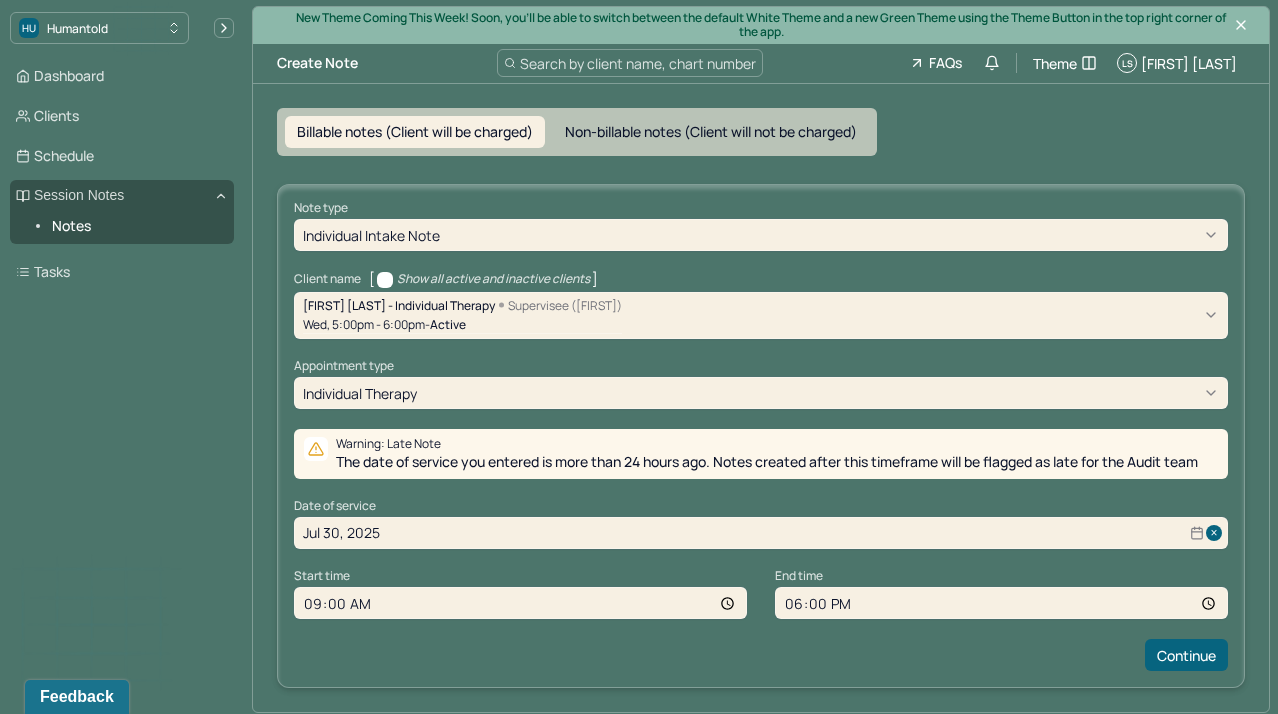 type on "09:00" 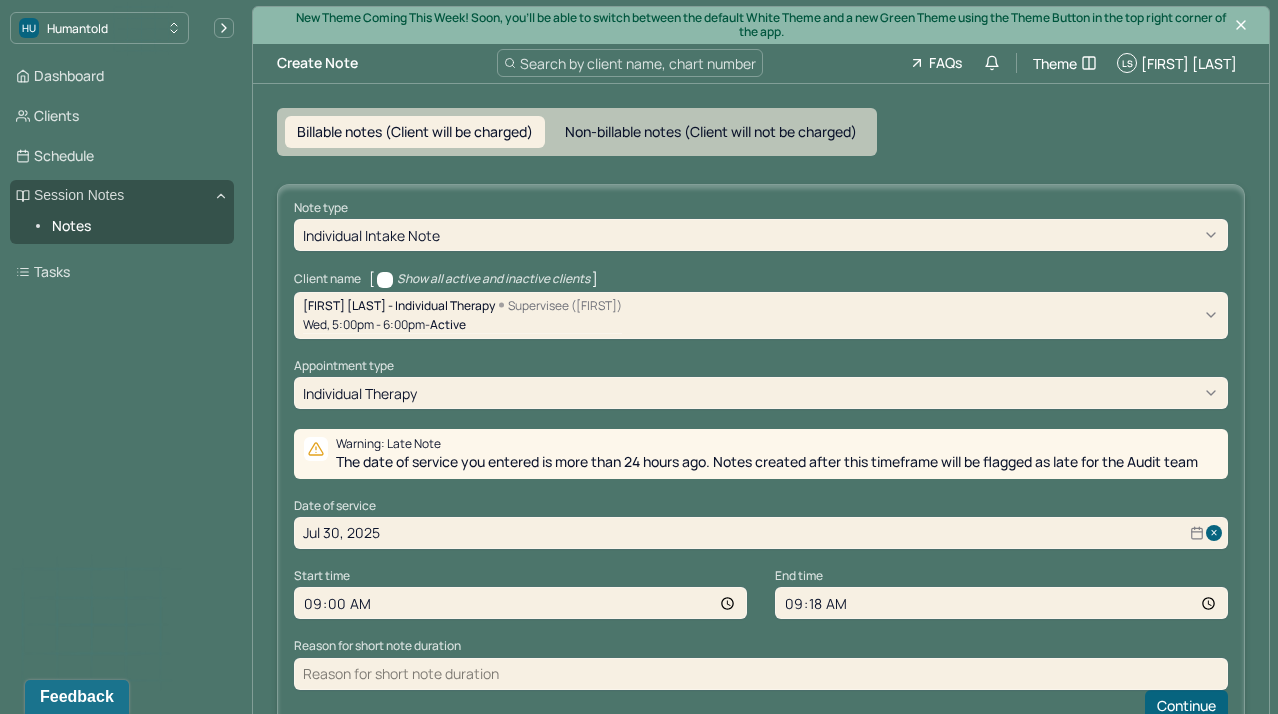 type on "09:18" 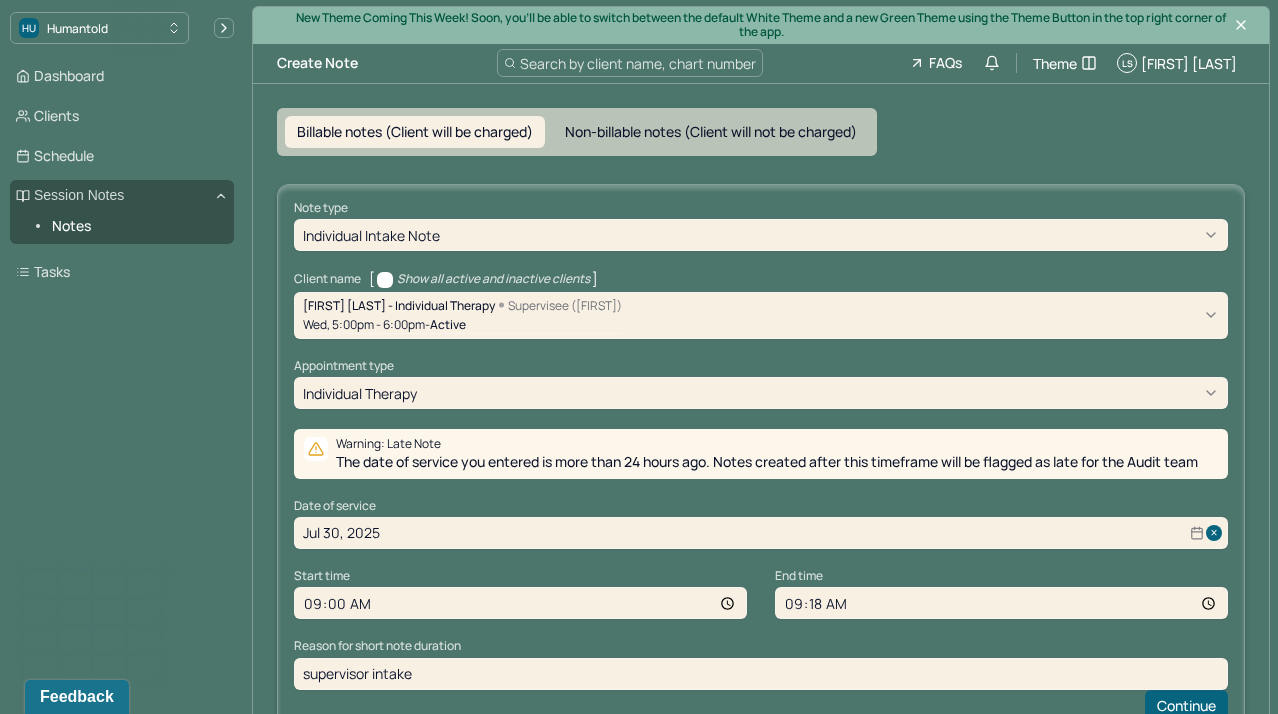 type on "supervisor intake" 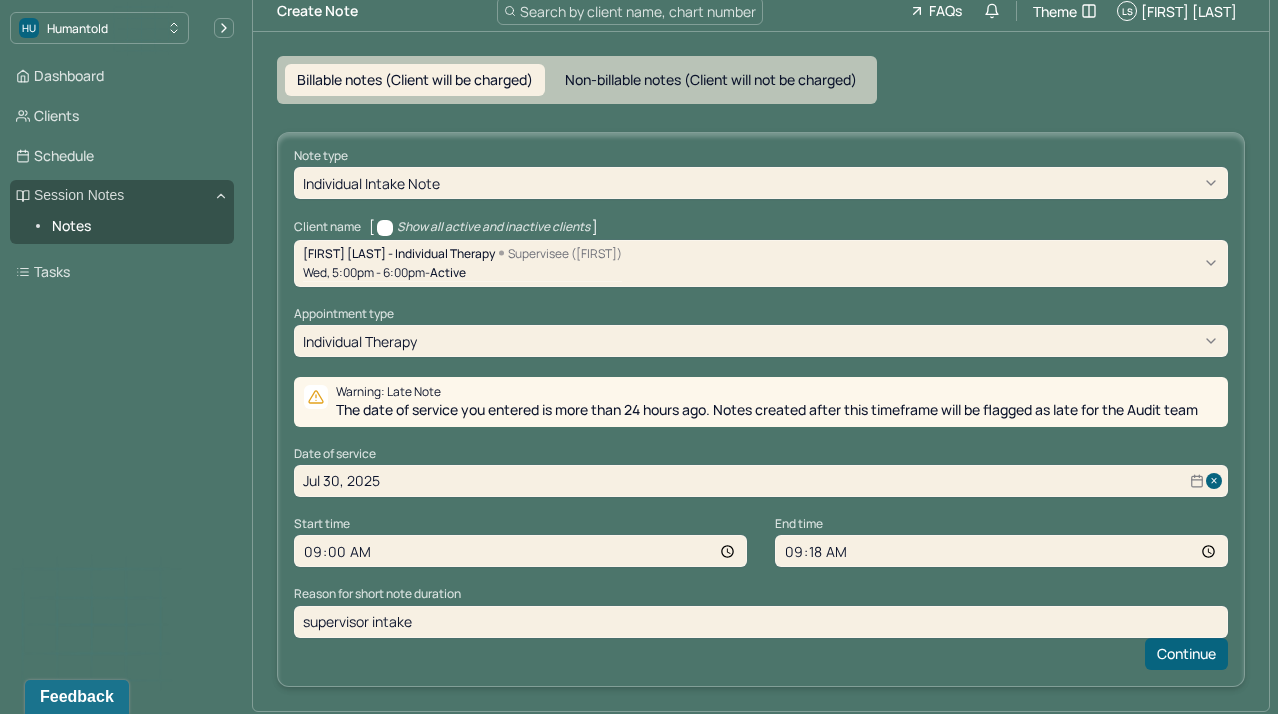scroll, scrollTop: 52, scrollLeft: 0, axis: vertical 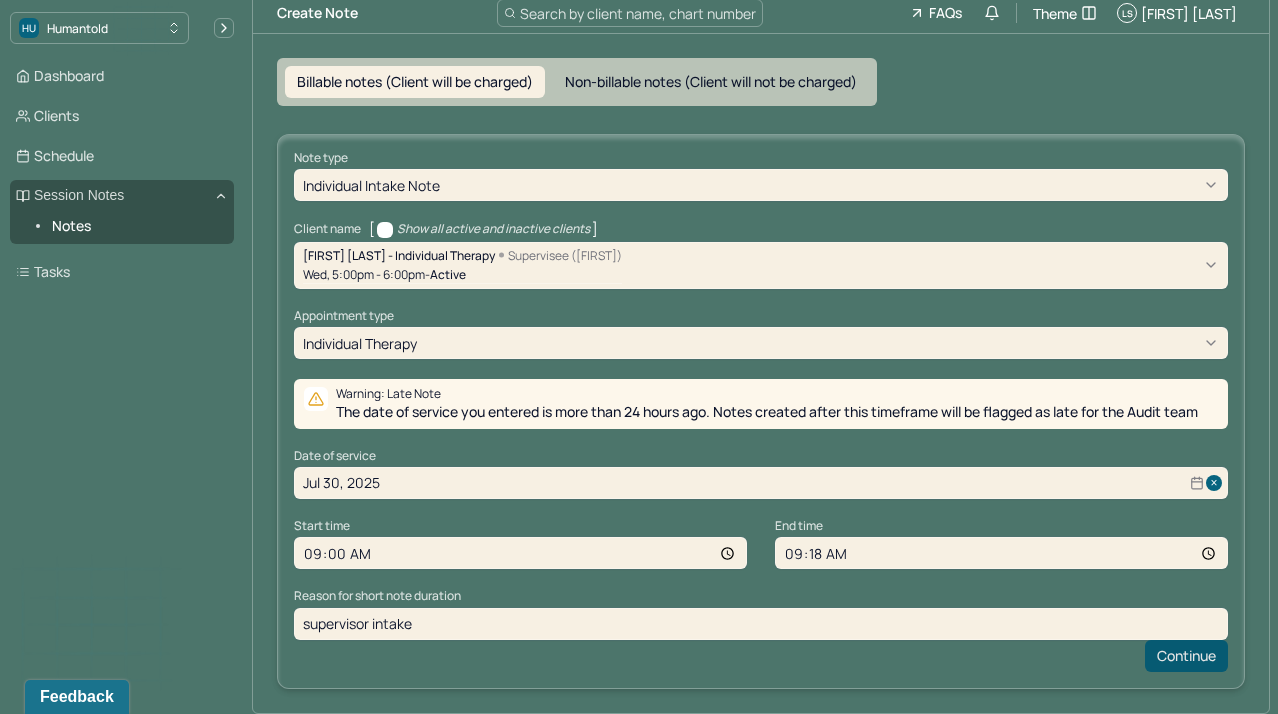 click on "Continue" at bounding box center (1186, 656) 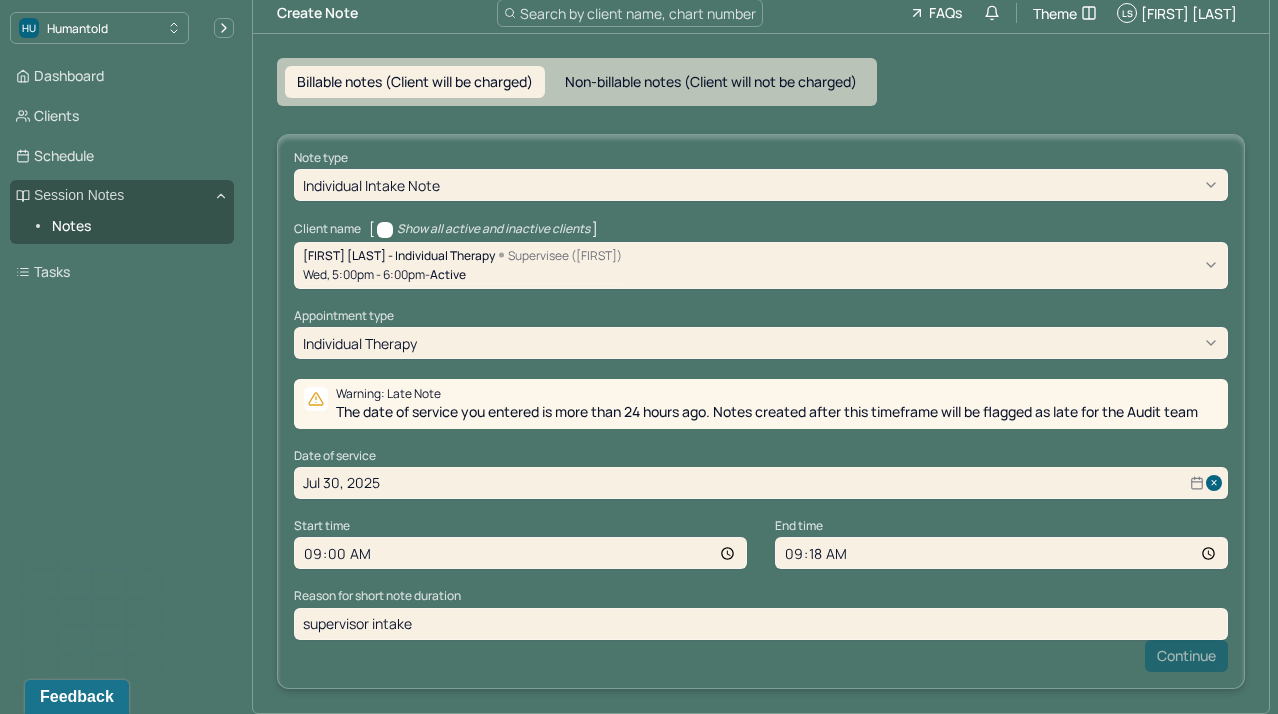 scroll, scrollTop: 0, scrollLeft: 0, axis: both 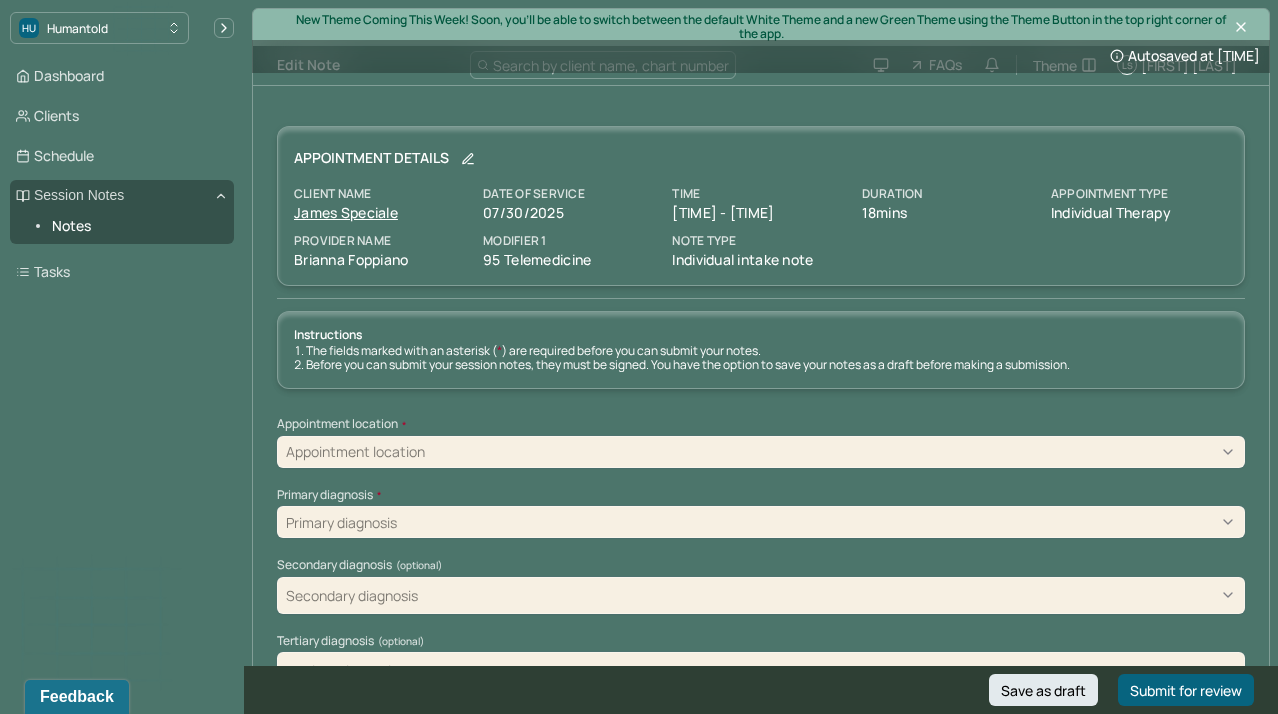 click on "Instructions The fields marked with an asterisk ( * ) are required before you can submit your notes. Before you can submit your session notes, they must be signed. You have the option to save your notes as a draft before making a submission. Appointment location * Appointment location Primary diagnosis * Primary diagnosis Secondary diagnosis (optional) Secondary diagnosis Tertiary diagnosis (optional) Tertiary diagnosis Identity Preferred name (optional) Gender * Gender Pronouns (optional) Religion (optional) Religion Education (optional) Education Race (optional) Race Ethnicity (optional) Sexual orientation (optional) Sexual orientation Current employment (optional) Current employment details (optional) Relationship status (optional) Relationship status Name of partner (optional) Emergency contact information (optional) Legal problems (optional) Presenting Concerns What are the problem(s) you are seeking help for? Symptoms Anxiety Panic attacks Depression Easily distracted Impulsive Paranoia Alcohol Tobacco" at bounding box center (761, 4486) 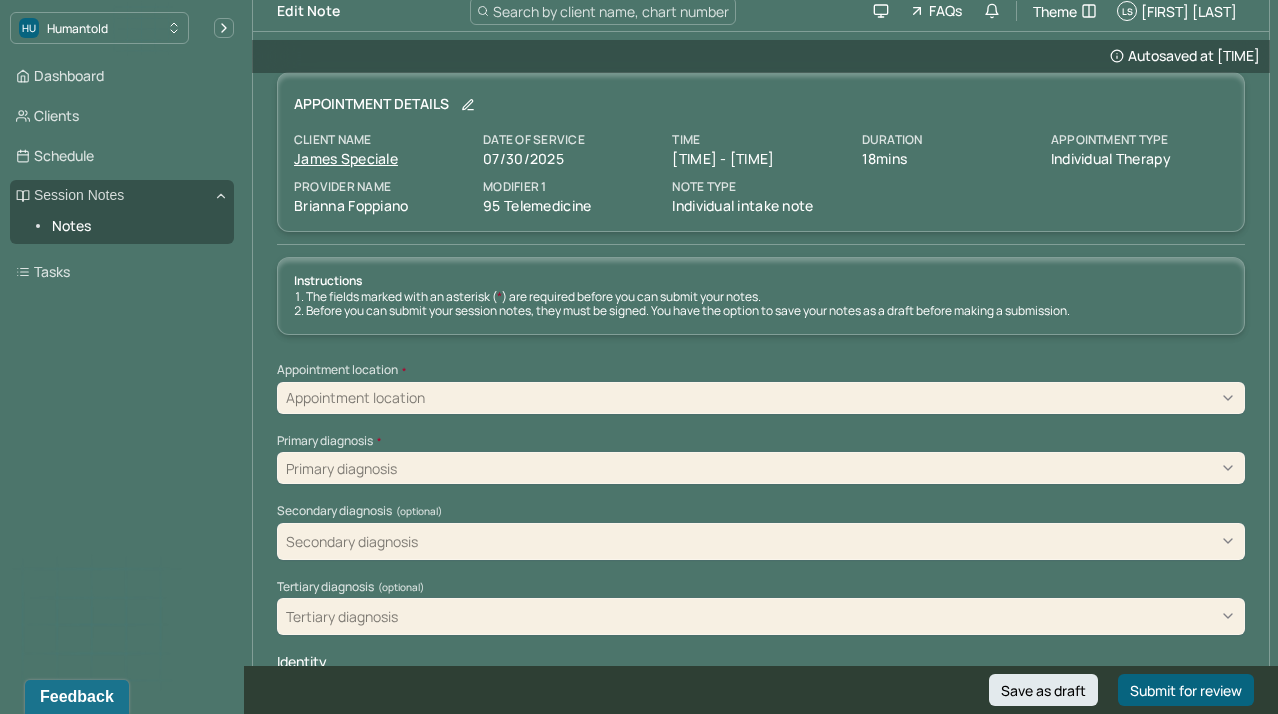 scroll, scrollTop: 79, scrollLeft: 0, axis: vertical 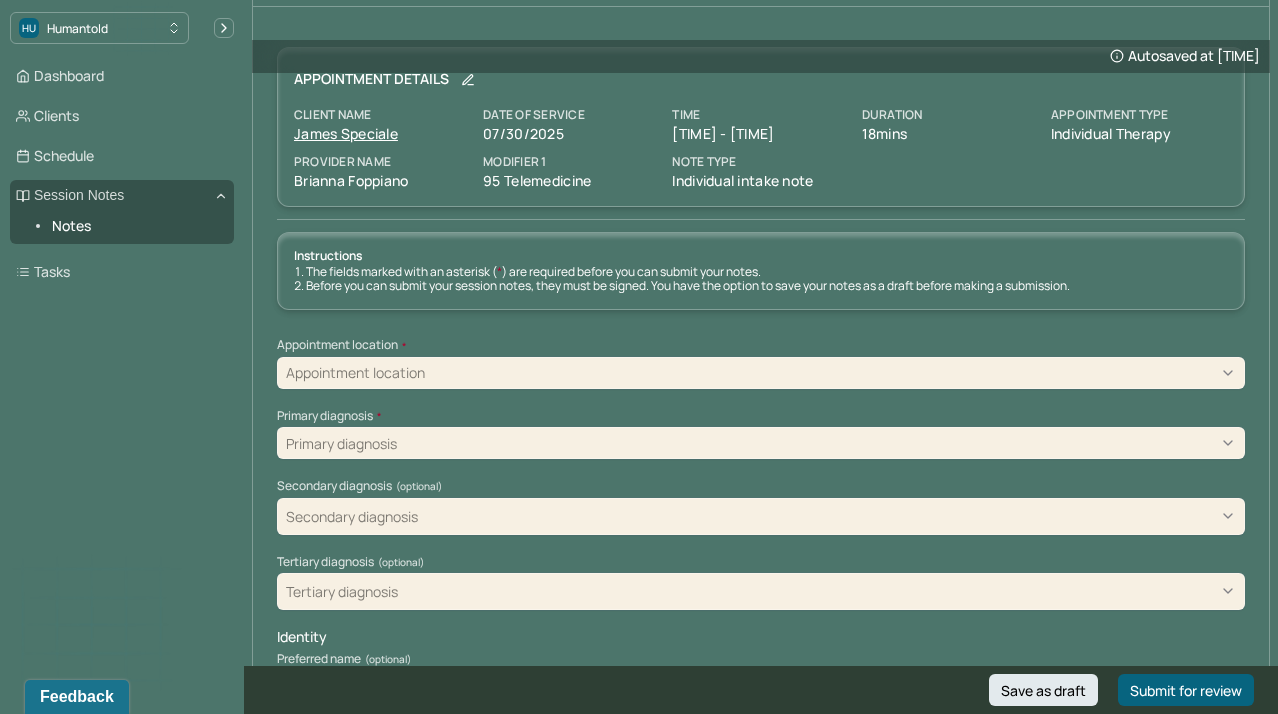 click on "Appointment location" at bounding box center (761, 373) 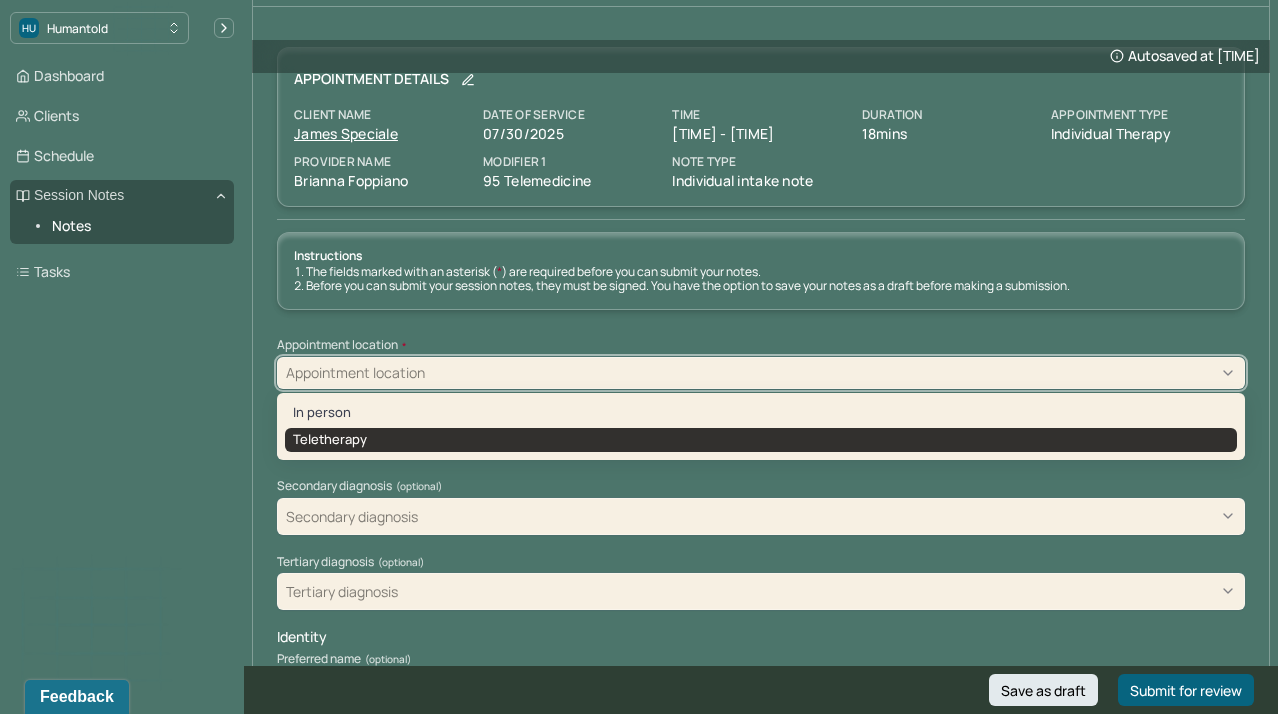 click on "Teletherapy" at bounding box center (761, 440) 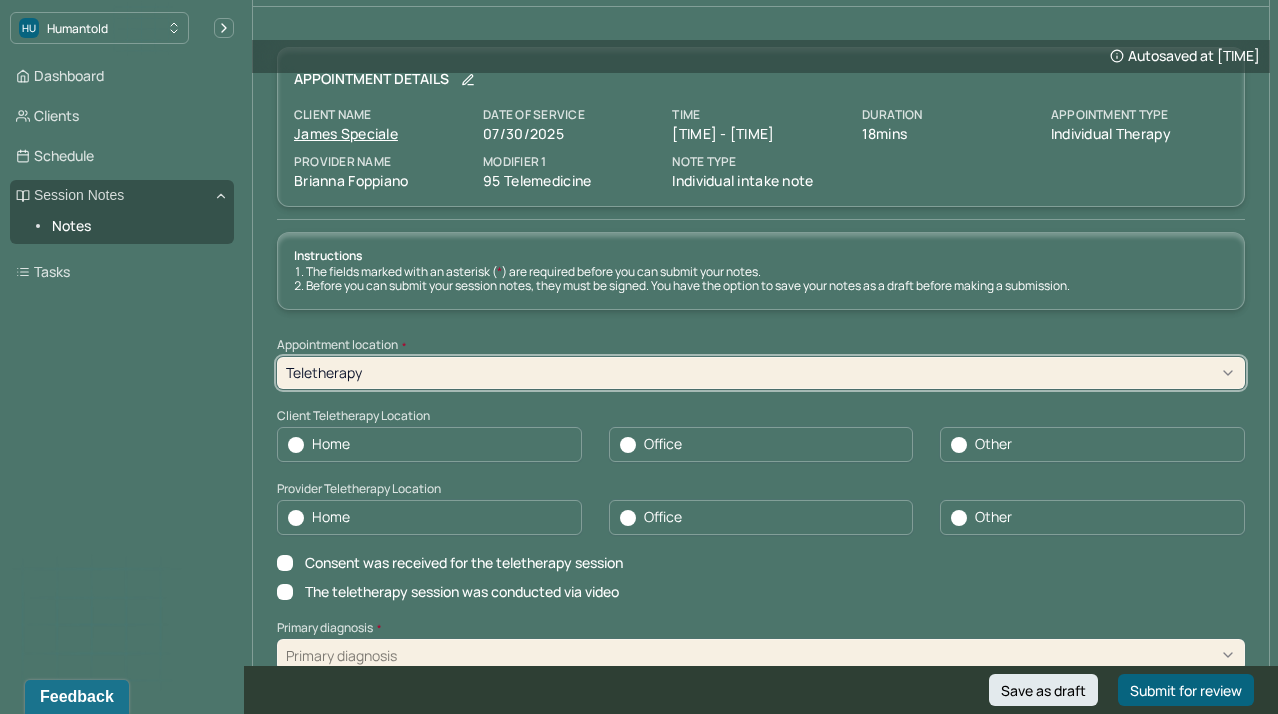click on "Appointment location *" at bounding box center [761, 345] 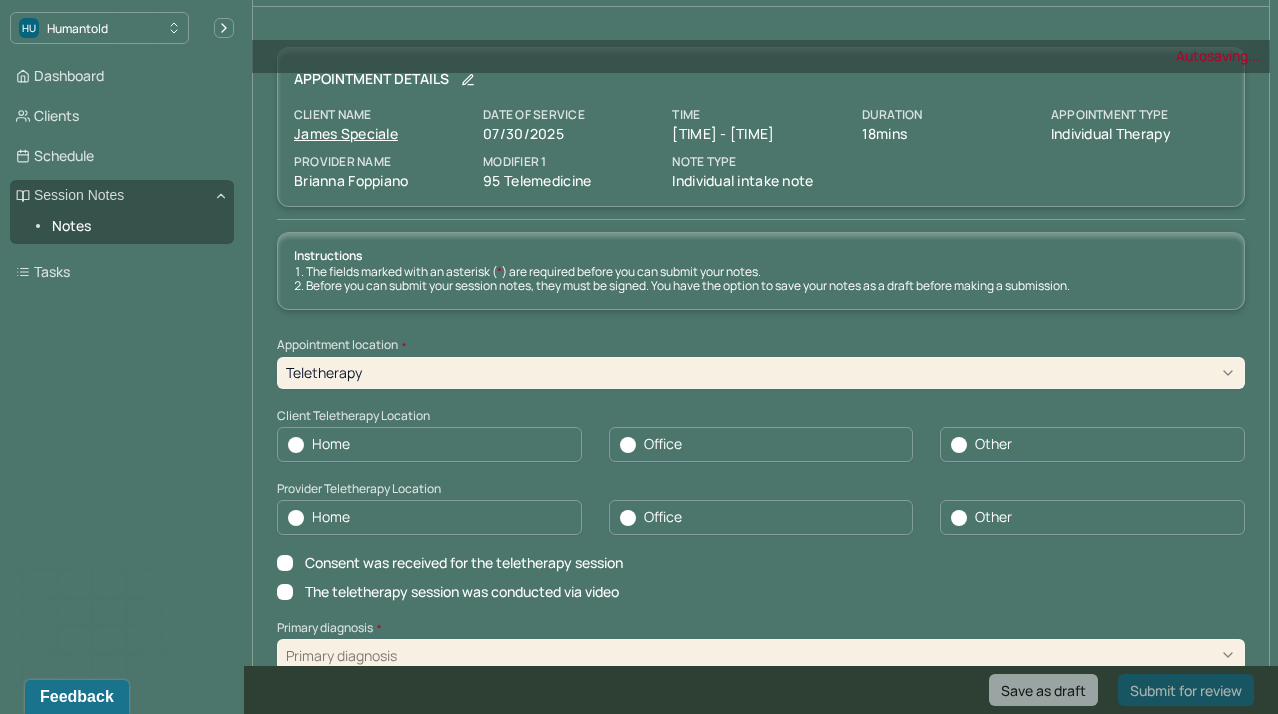 scroll, scrollTop: 121, scrollLeft: 0, axis: vertical 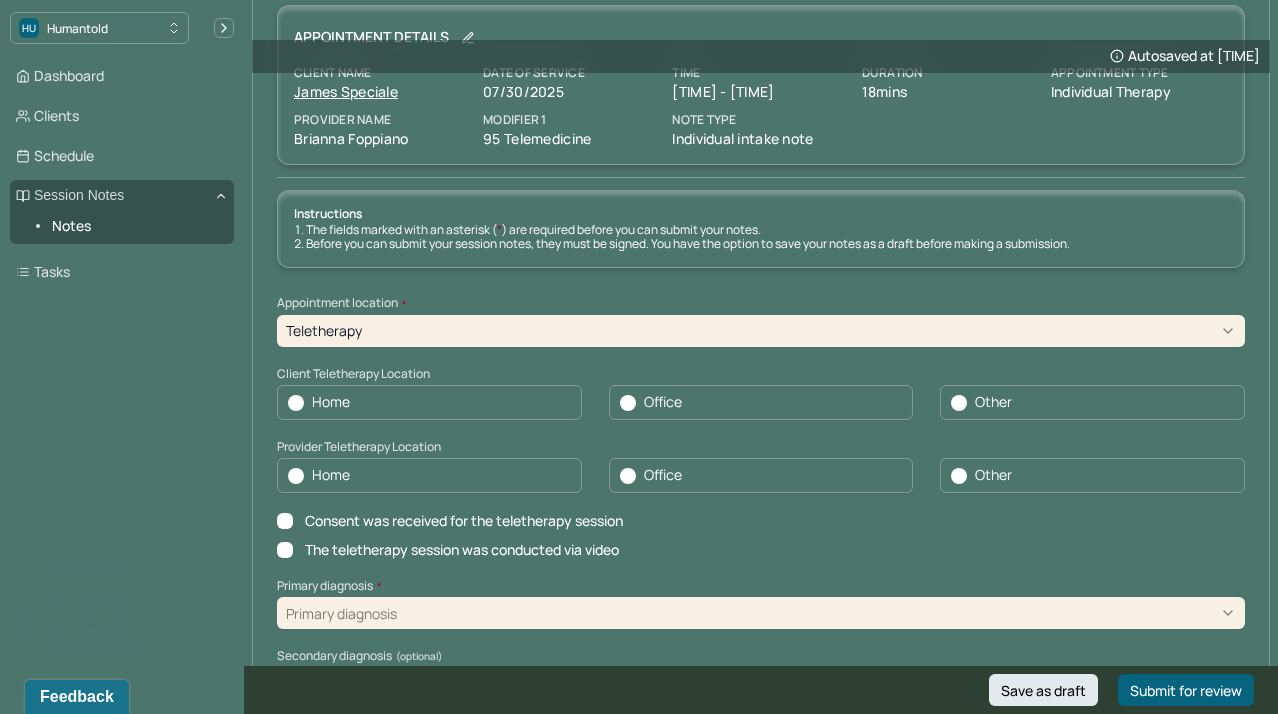 click at bounding box center [296, 403] 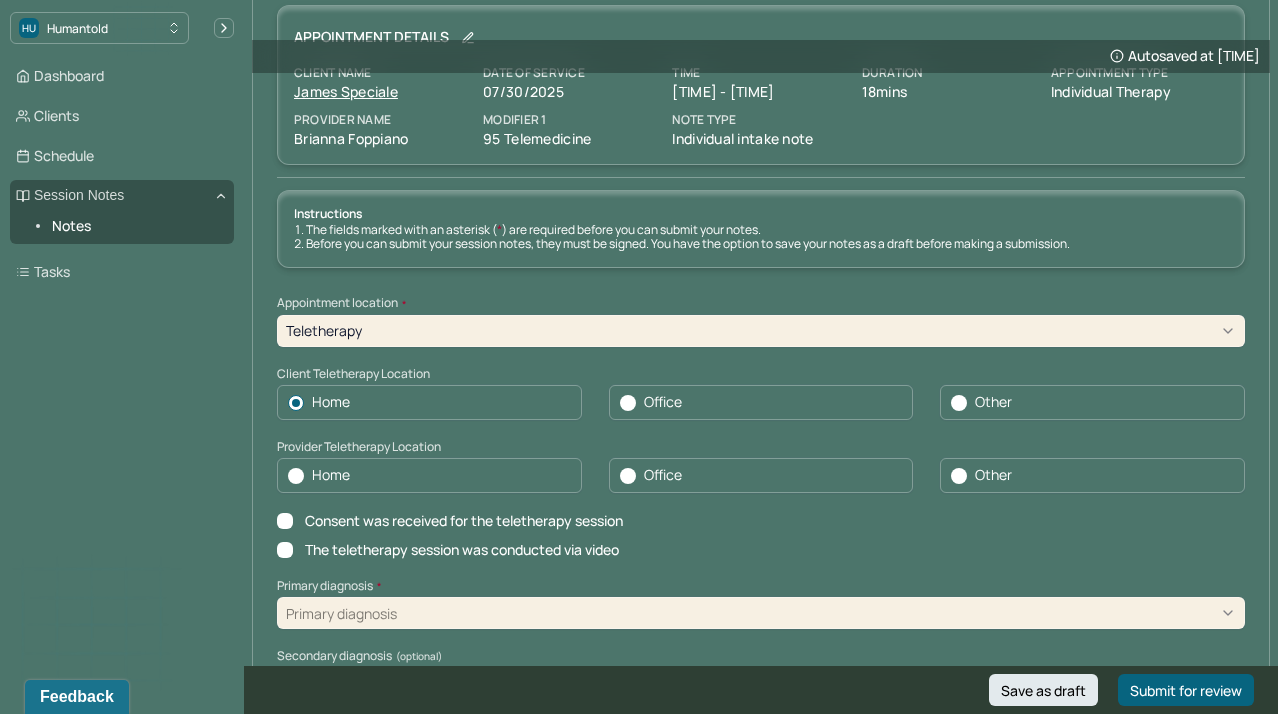 click at bounding box center [296, 476] 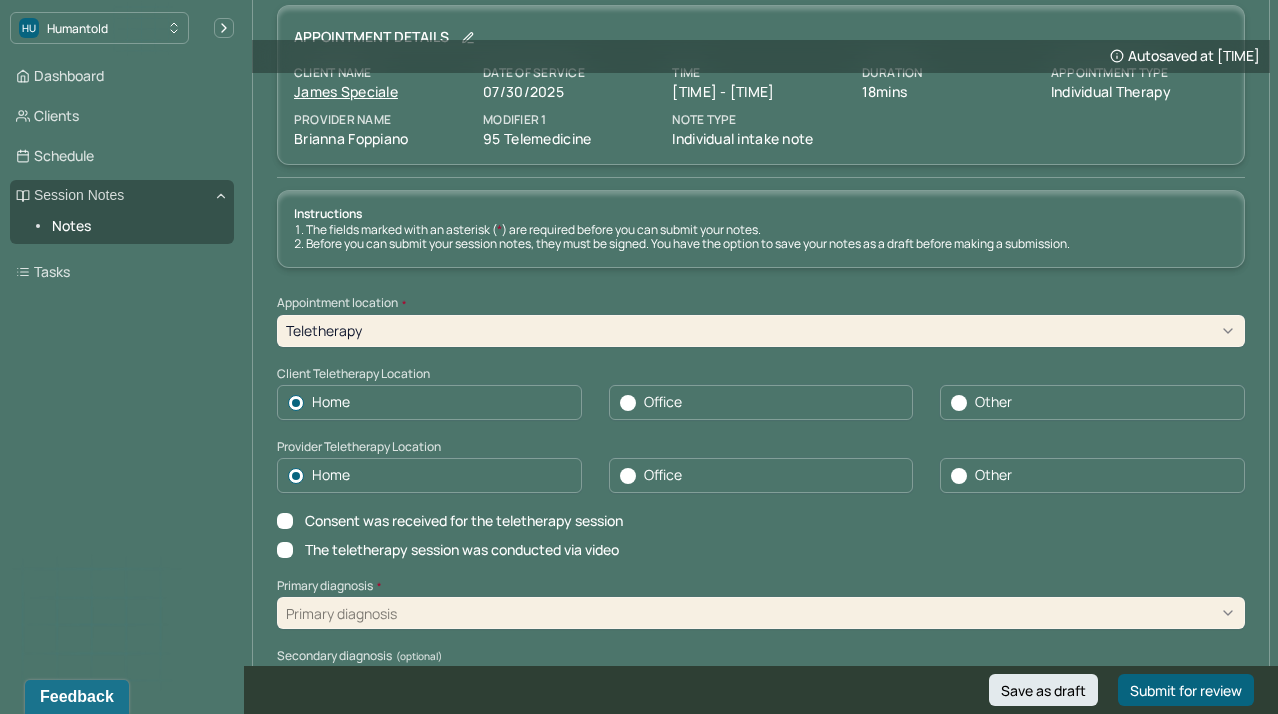 click on "Consent was received for the teletherapy session" at bounding box center [285, 521] 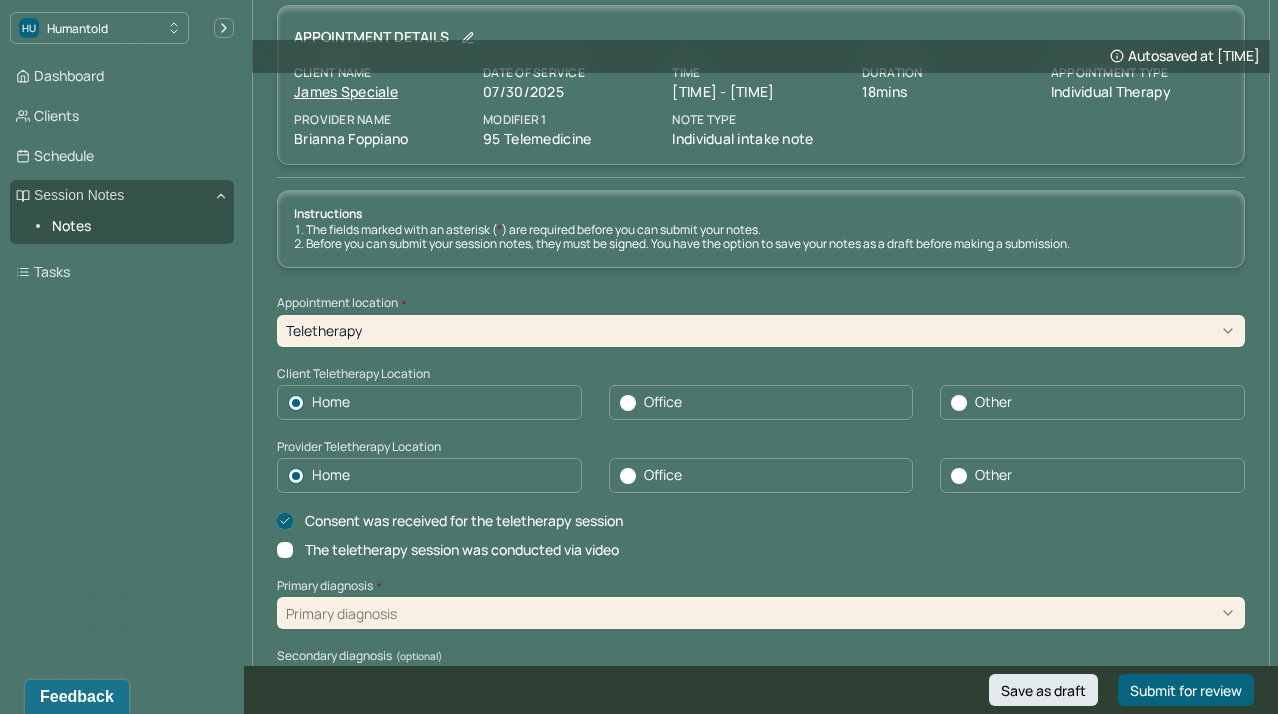 click on "The teletherapy session was conducted via video" at bounding box center [285, 550] 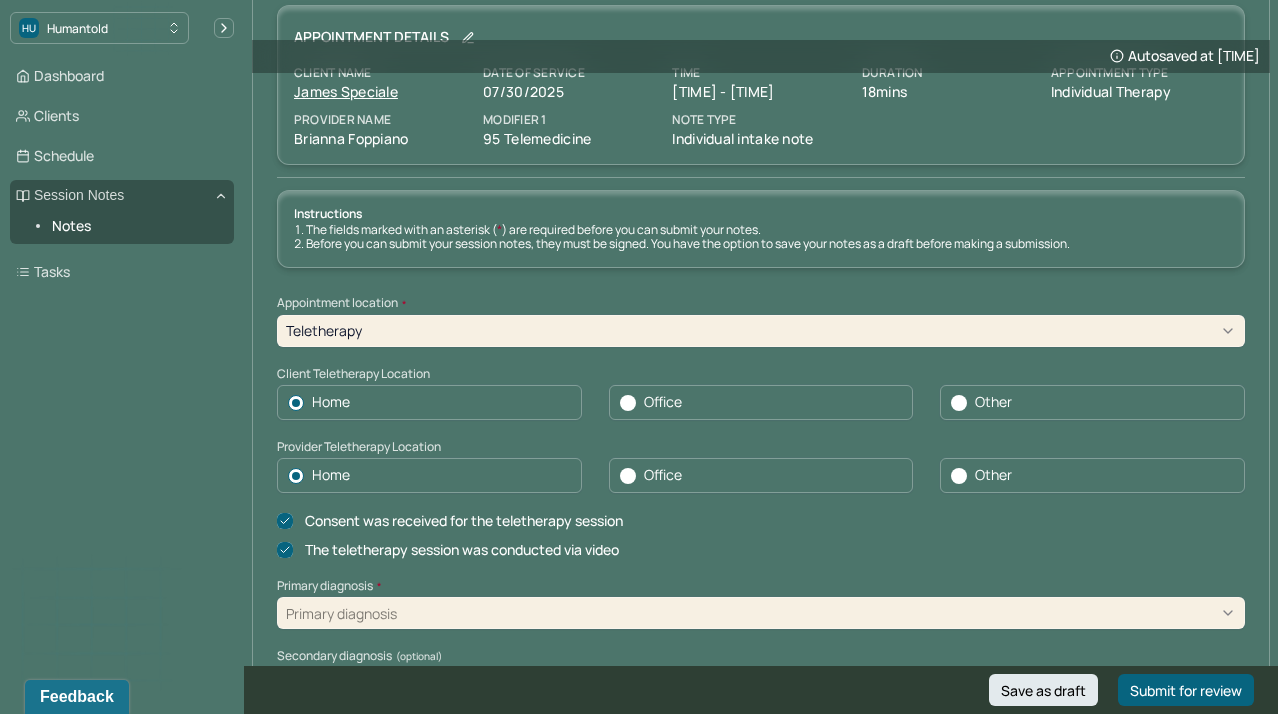 click on "Consent was received for the teletherapy session" at bounding box center [761, 521] 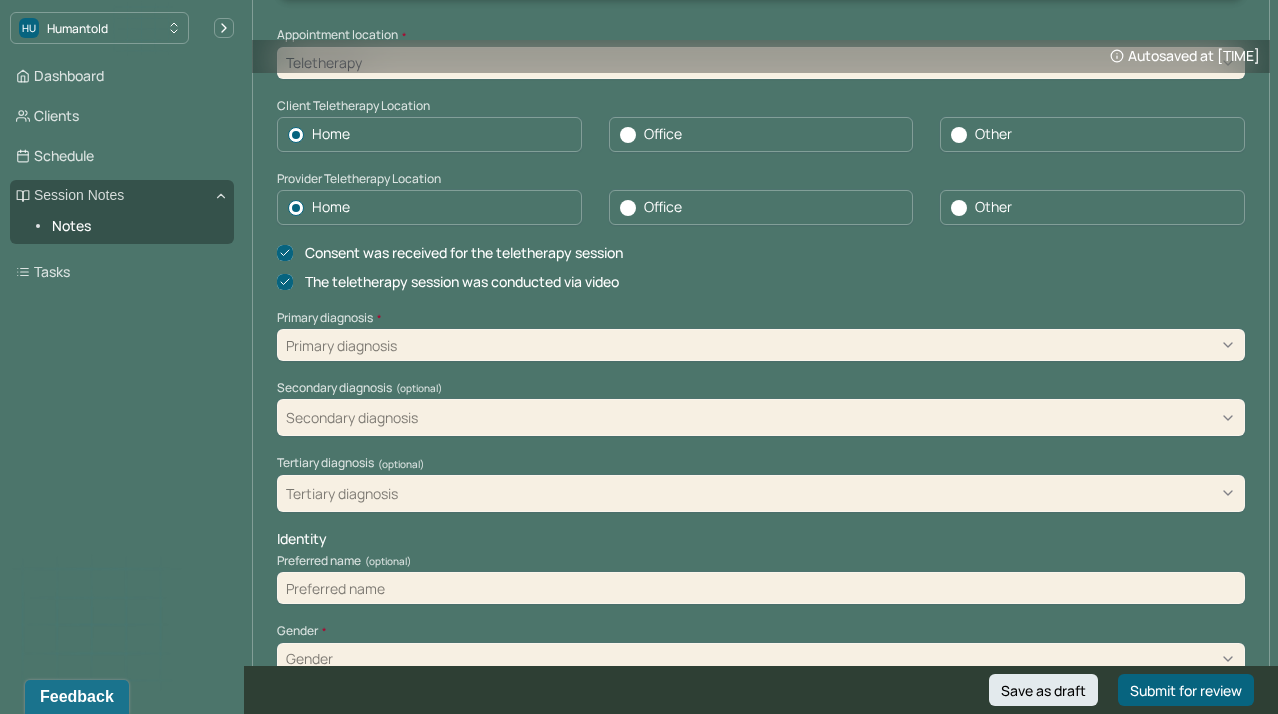 scroll, scrollTop: 467, scrollLeft: 0, axis: vertical 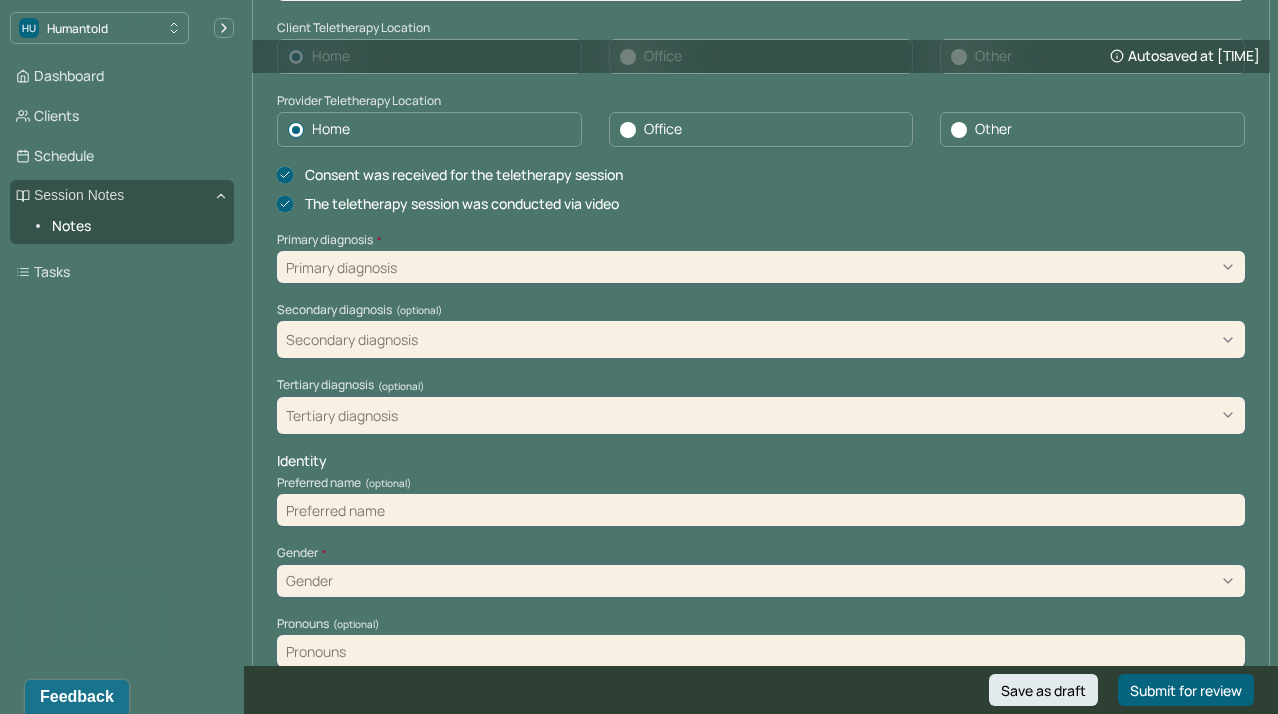 click at bounding box center [818, 267] 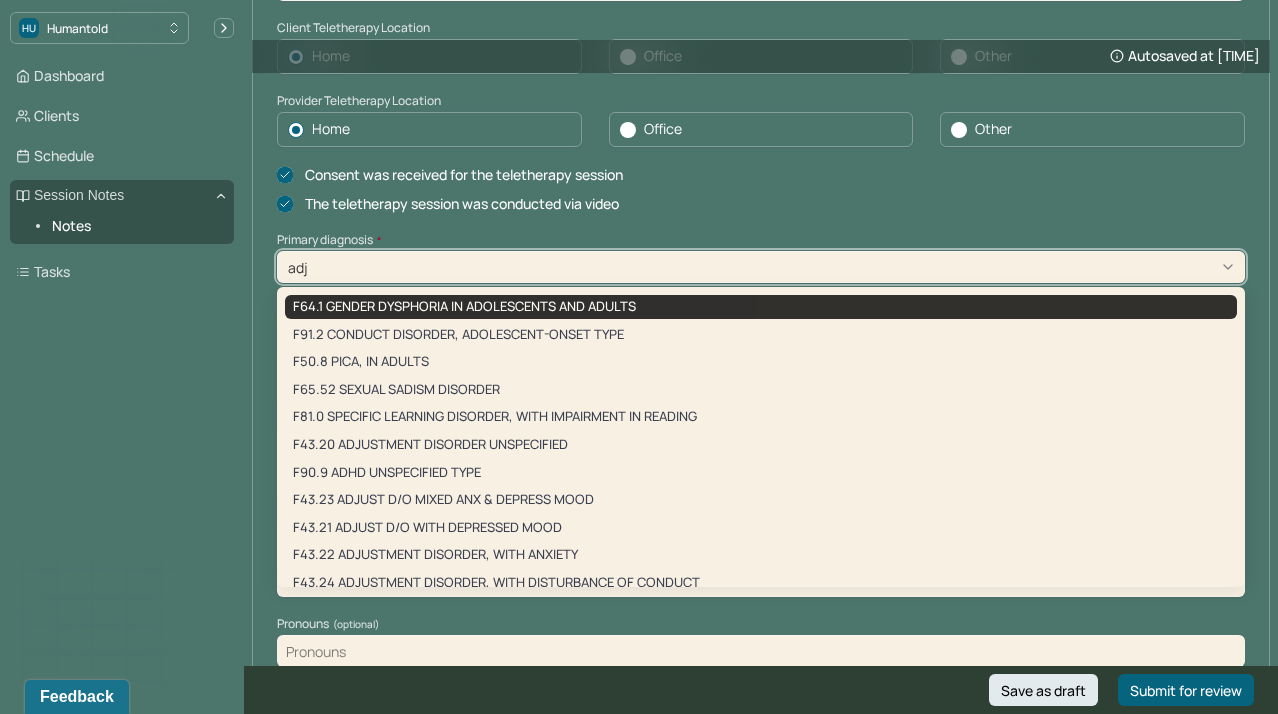 type on "adju" 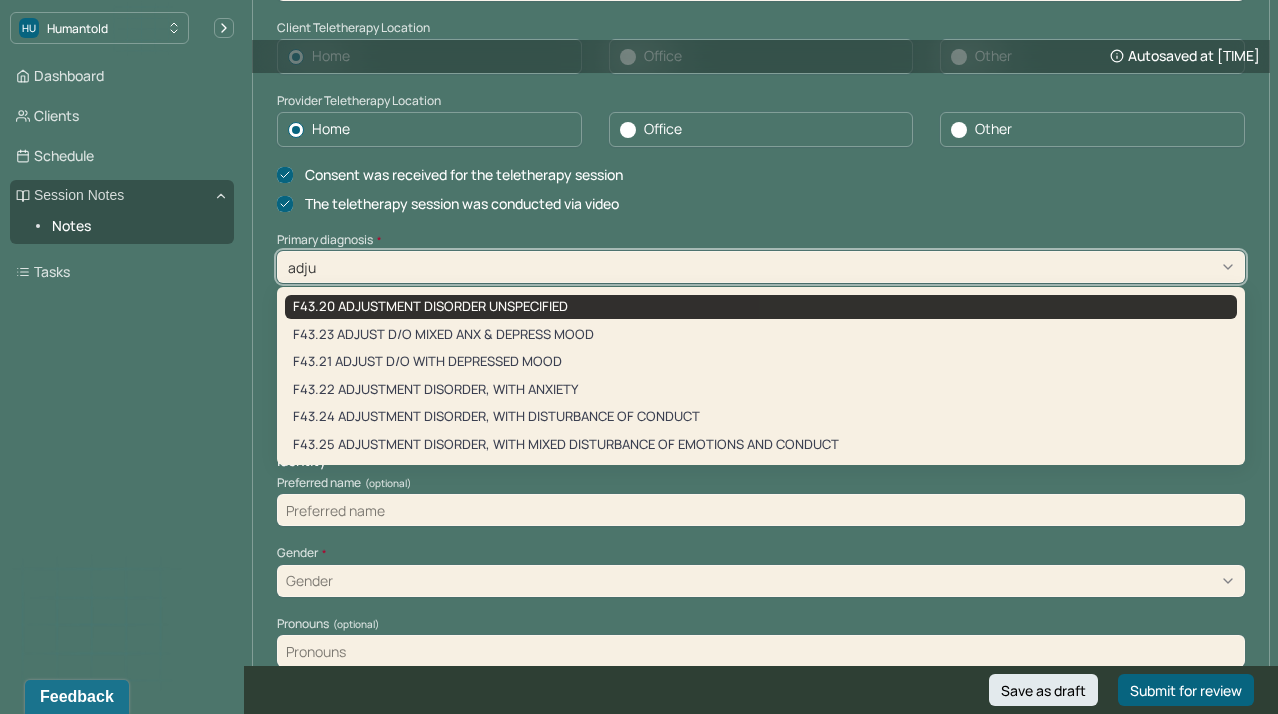 click on "F43.20 ADJUSTMENT DISORDER UNSPECIFIED" at bounding box center (761, 307) 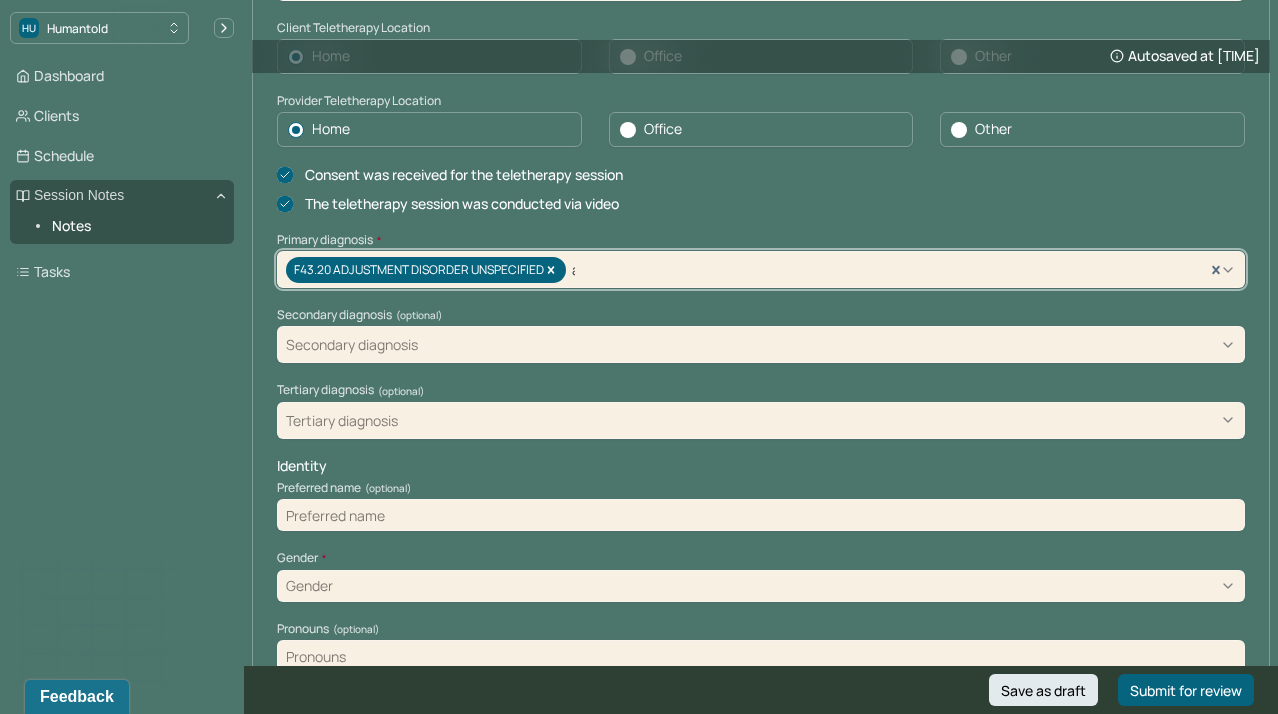 type 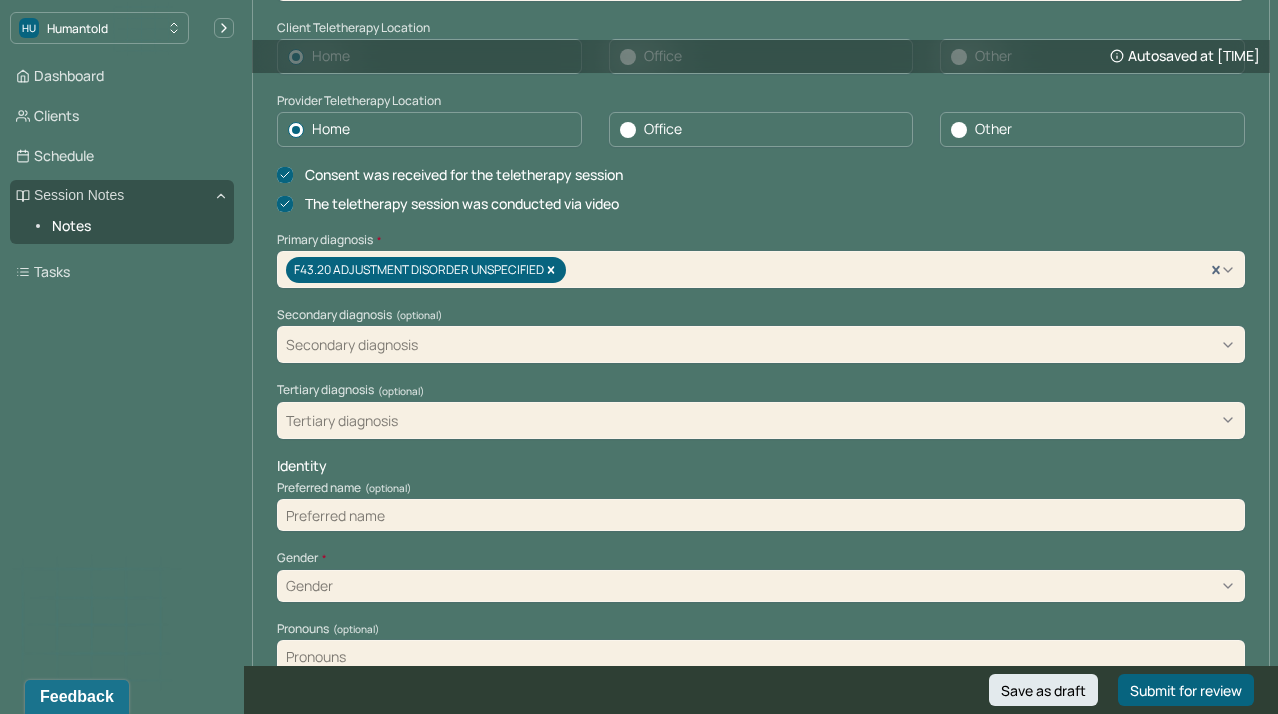click on "The teletherapy session was conducted via video" at bounding box center [761, 204] 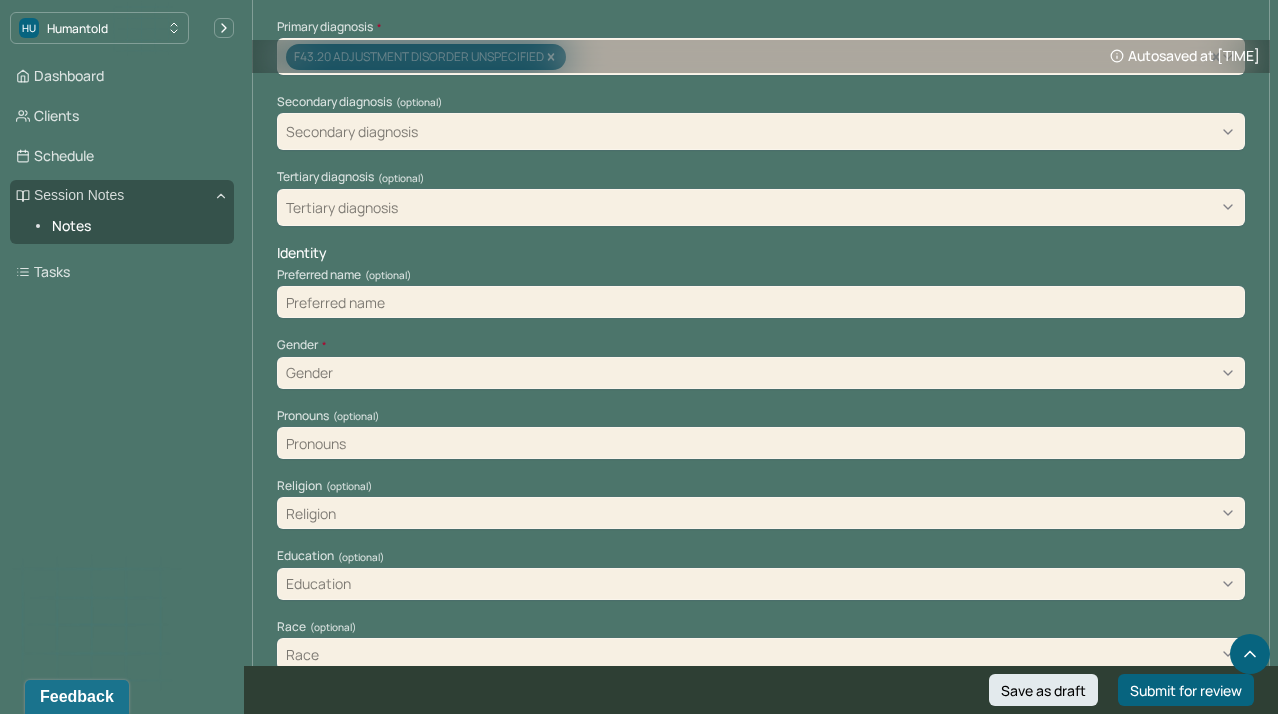 scroll, scrollTop: 757, scrollLeft: 0, axis: vertical 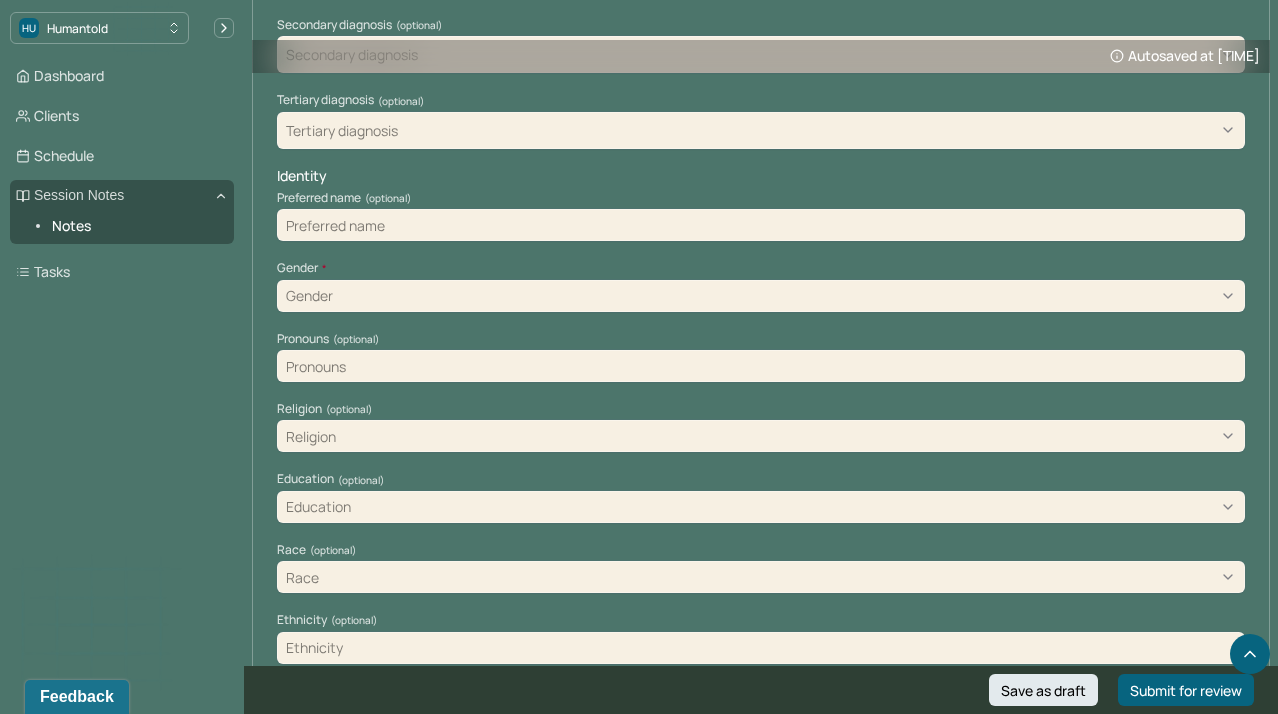 click on "Gender" at bounding box center [761, 296] 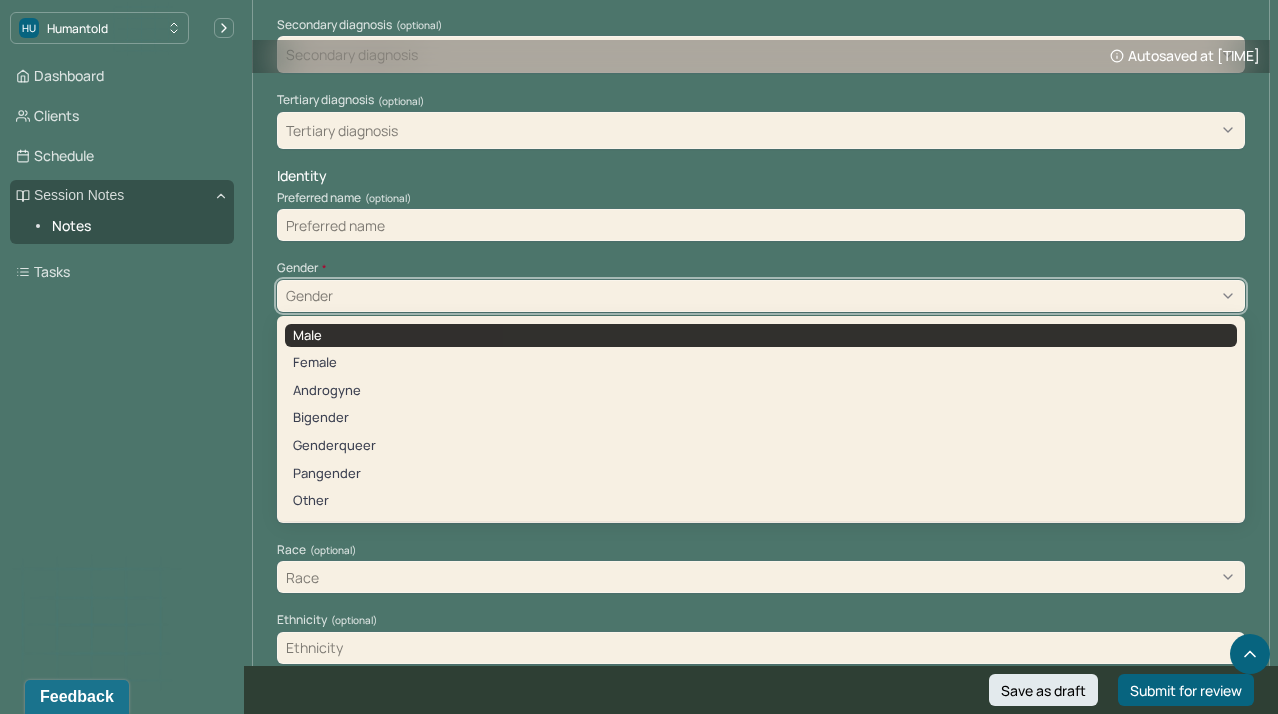 click on "Male" at bounding box center (761, 336) 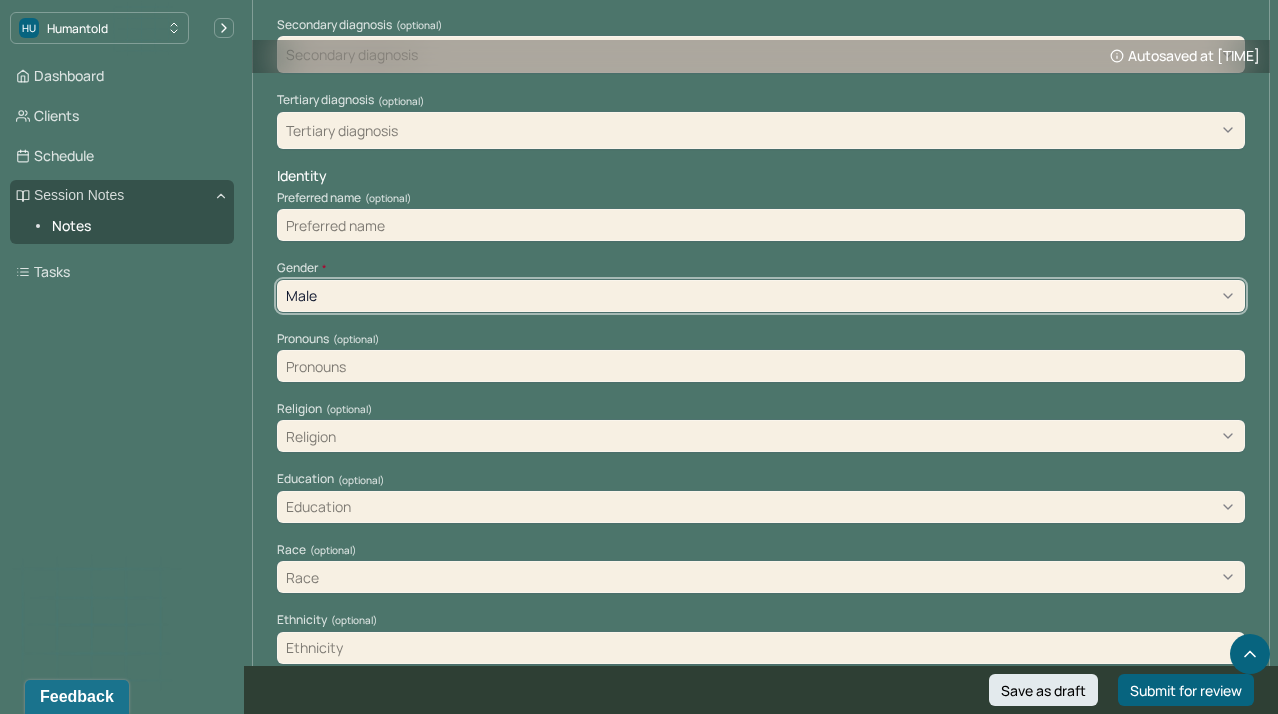 click on "Dashboard Clients Schedule Session Notes Notes Tasks [FIRST]   Siclari provider Logout" at bounding box center [122, 377] 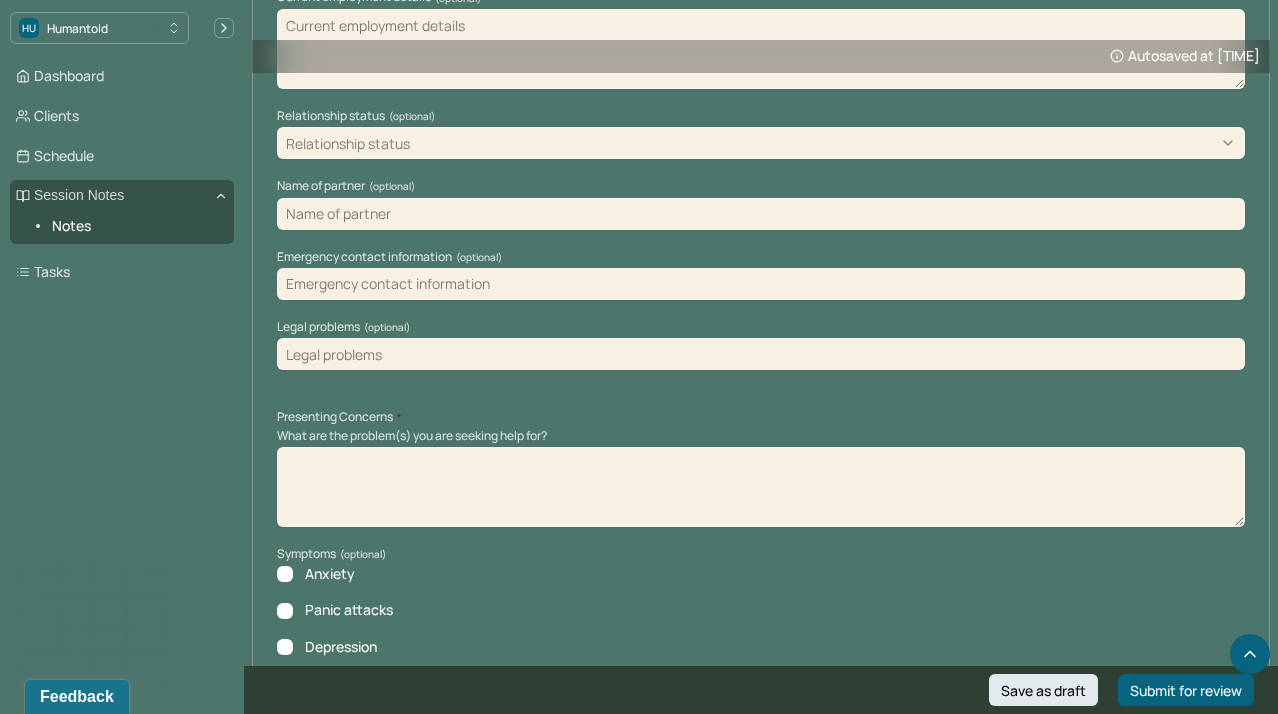 scroll, scrollTop: 1602, scrollLeft: 0, axis: vertical 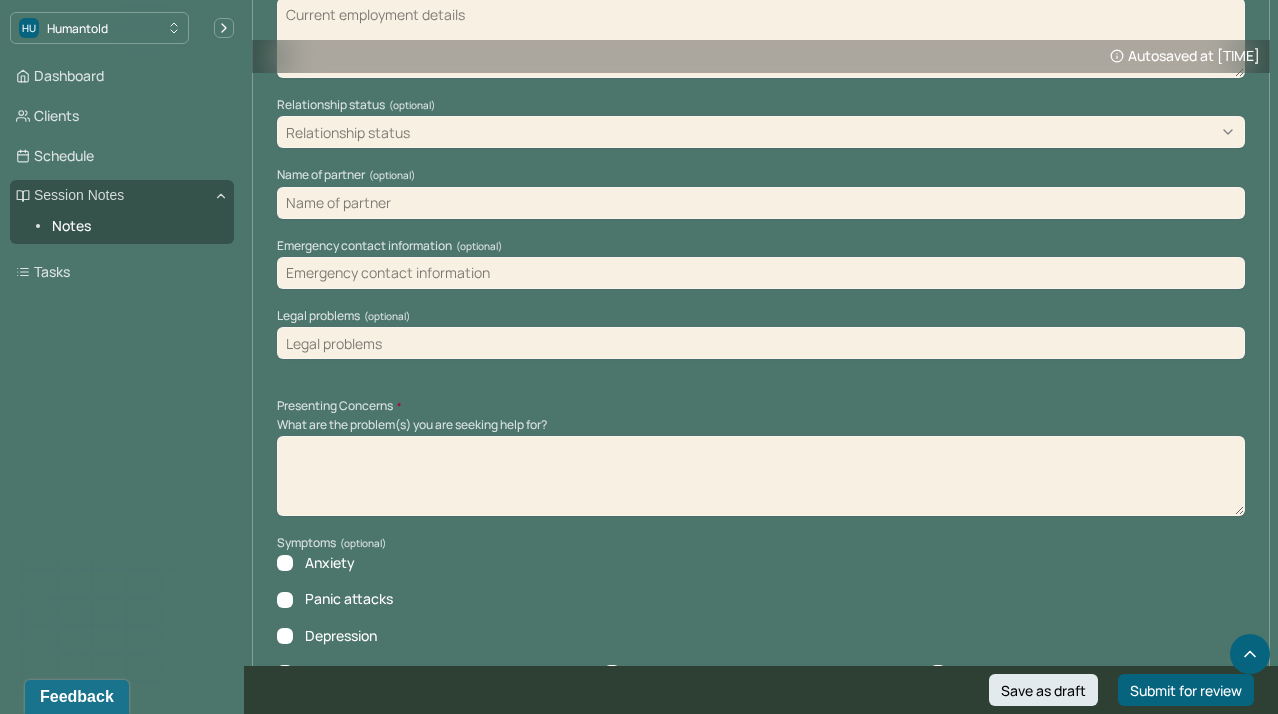 click at bounding box center [761, 476] 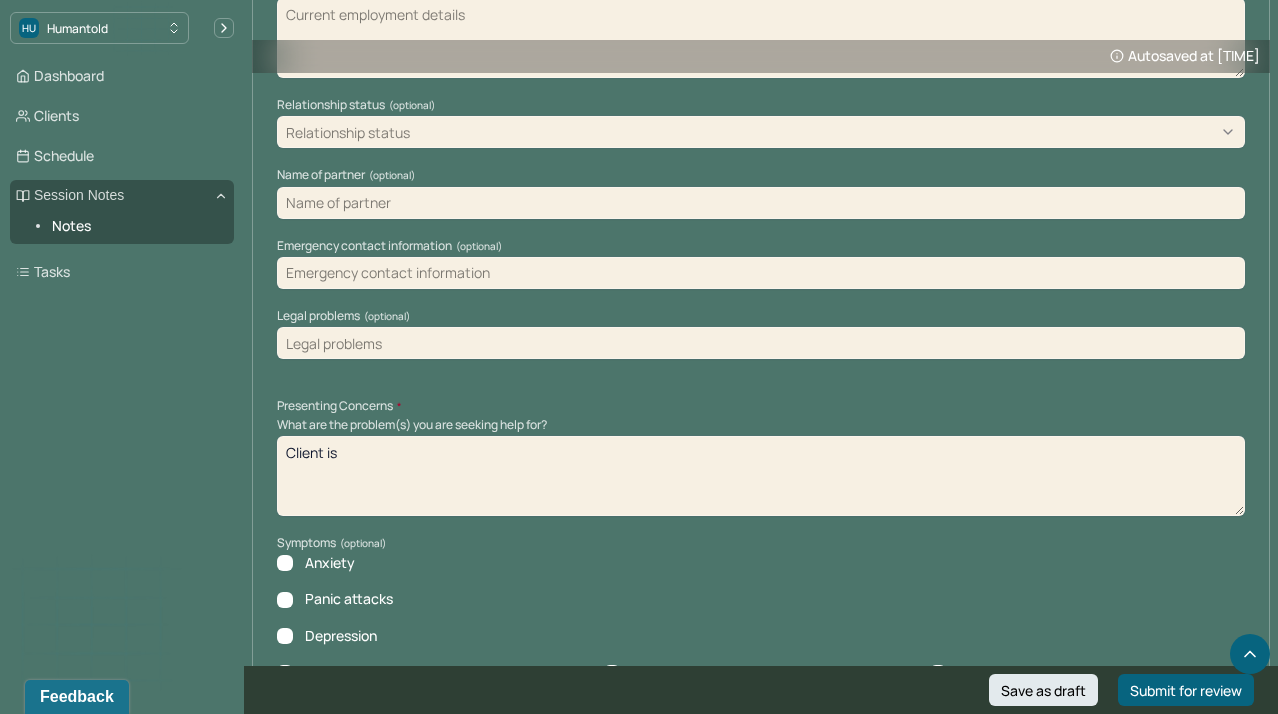 type on "Client is" 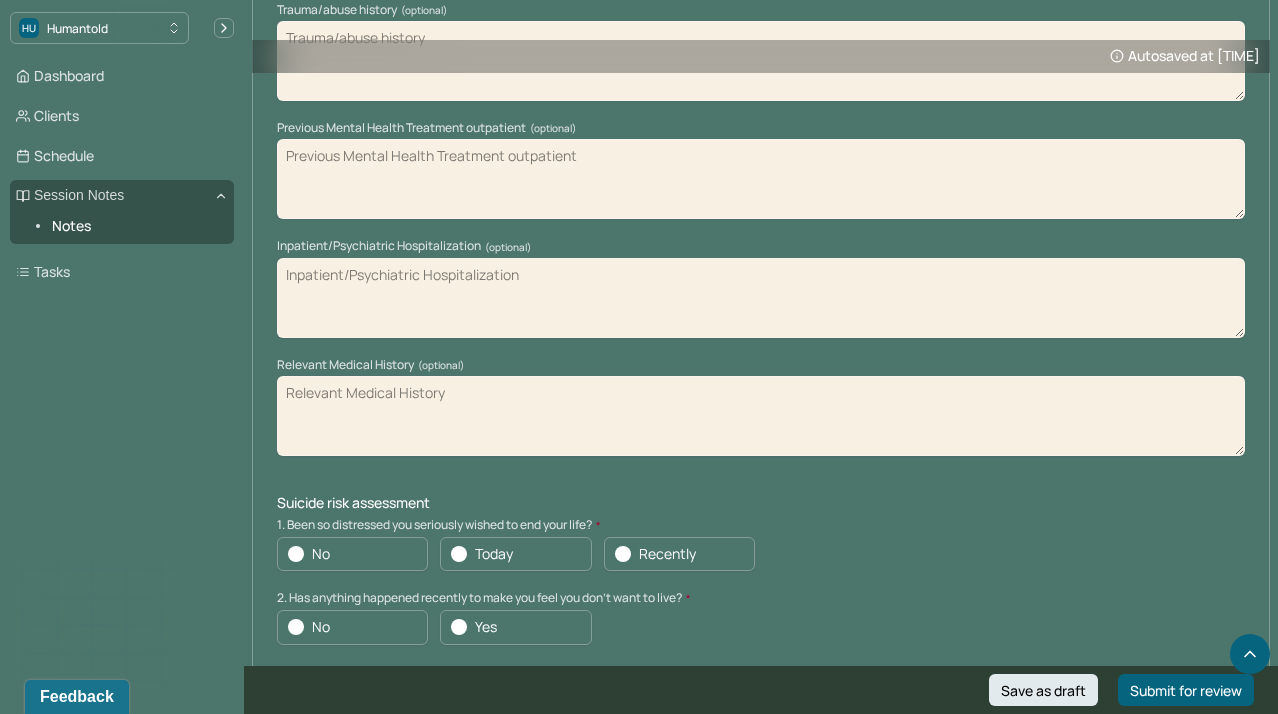 scroll, scrollTop: 4636, scrollLeft: 0, axis: vertical 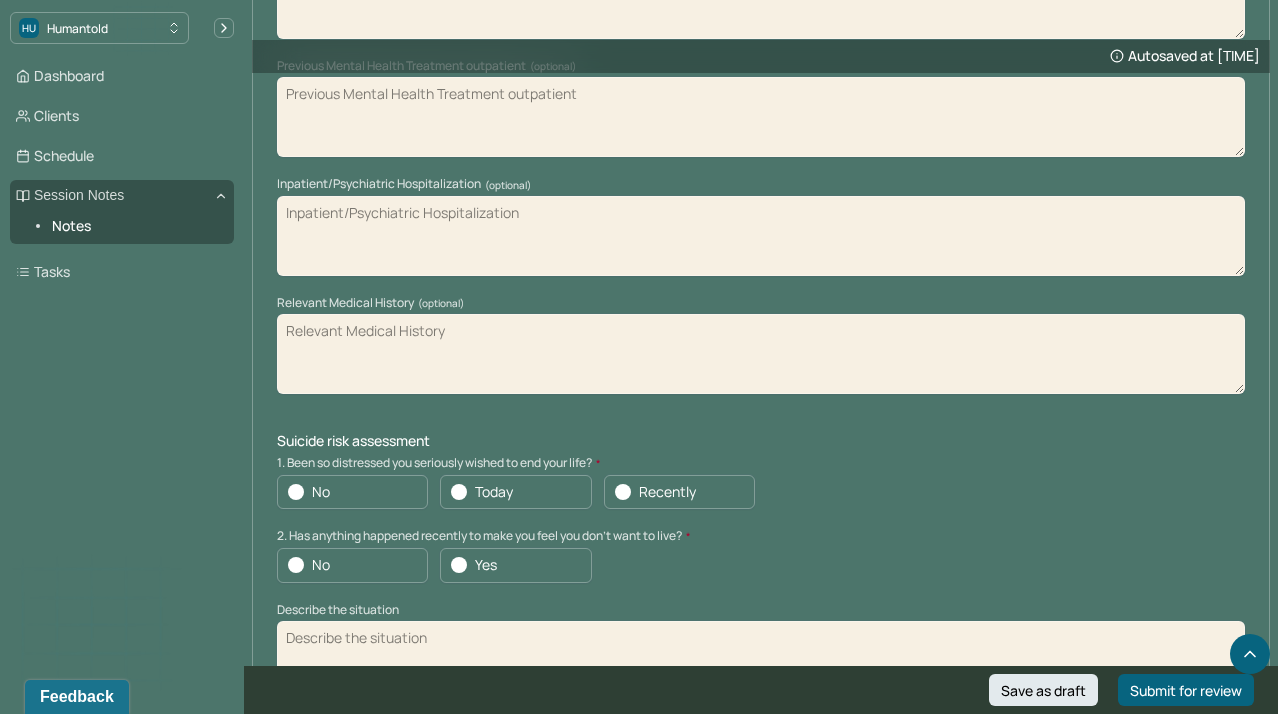 click on "No" at bounding box center [352, 492] 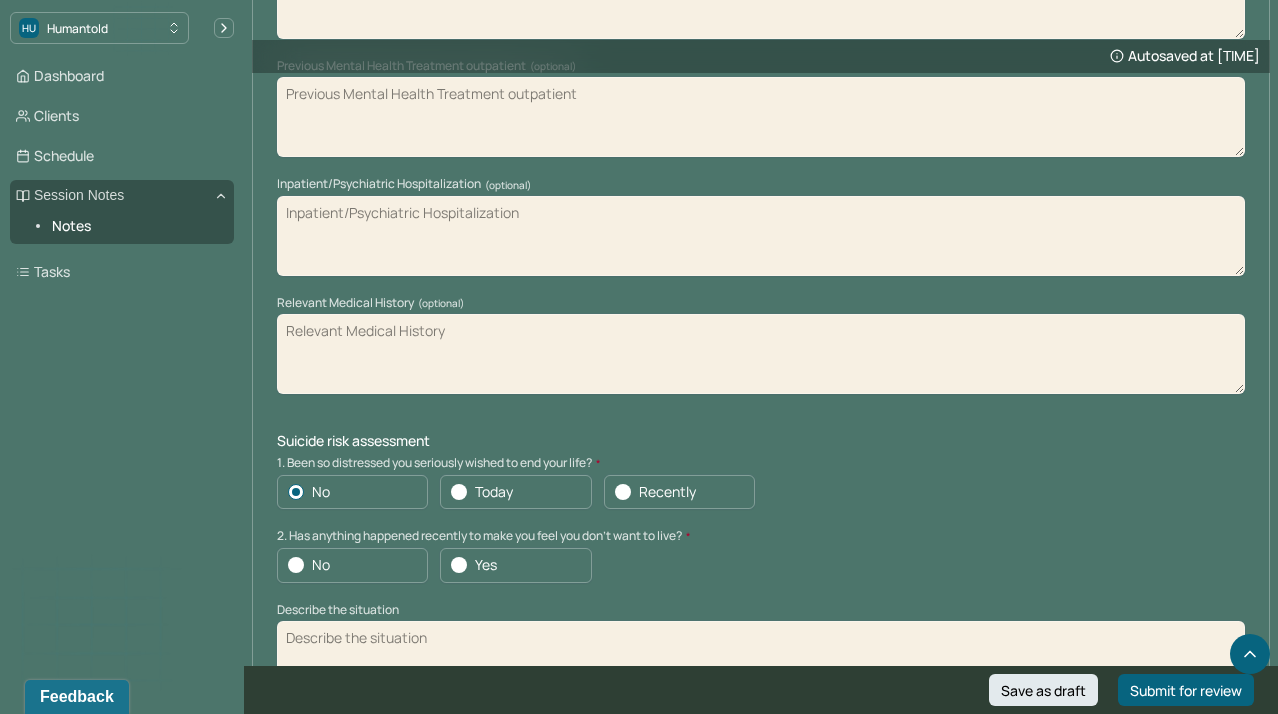 click at bounding box center [296, 565] 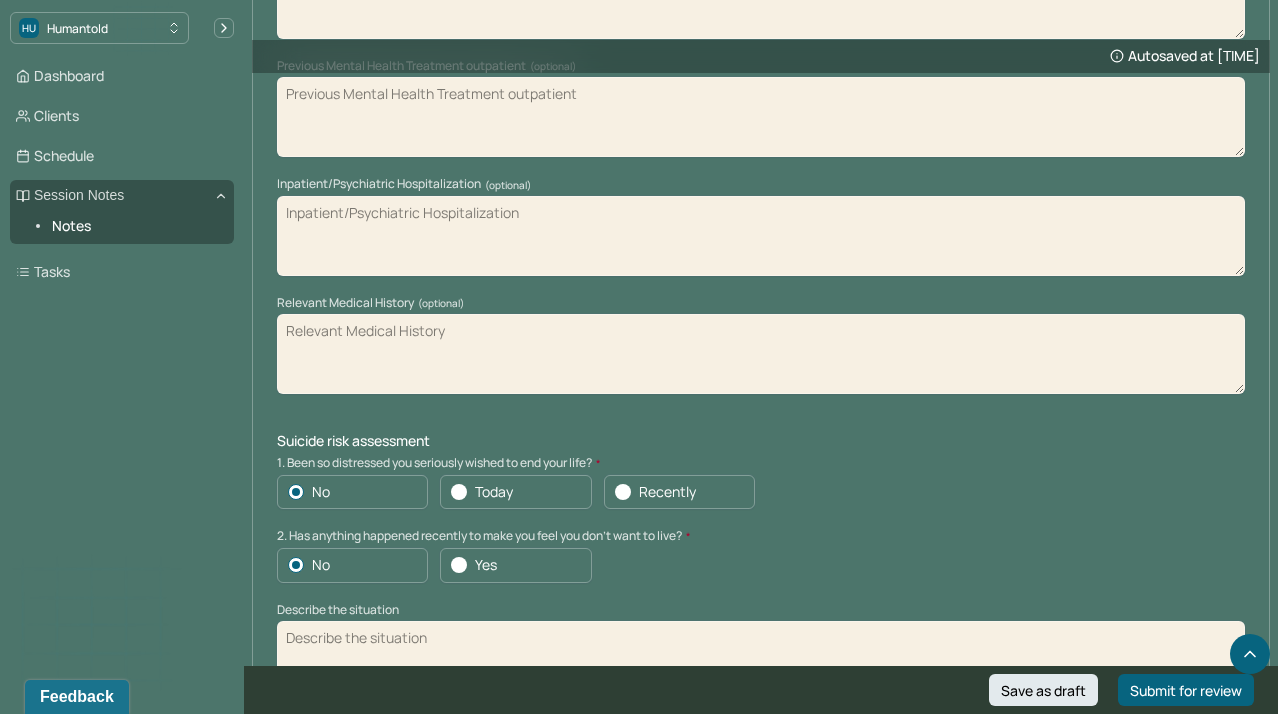 click on "Suicide risk assessment 1. Been so distressed you seriously wished to end your life? No Today Recently 2. Has anything happened recently to make you feel you don’t want to live? No Yes Describe the situation Have you had/Do you have - 3. A specific plan of how you would kill yourself? No Yes 4. Access to weapons or means of hurting self? No Yes 5. Made serious suicide attempts No Yes 6. Purposely done something to hurt yourself? No Yes Describe the situation 7. Heard voices telling you to hurt yourself? No Yes 8. Had relatives who attempted or commited sucide? No Yes 9. Had thoughts of killing or seriously hurting someone? No Yes 10. Heard voices telling you to hurt others? No Yes 11. Hurt someone or destroyed property on purpose? No Yes 12. Slapped, kicked, punched someone with intent to harm? No Yes 13. Been arrested or detained for violent behavior? No Yes 14. Been to jail for any reason? No Yes 15. Been on probation for any reason? No Yes 16. Do you have access to guns? No Yes" at bounding box center (761, 1150) 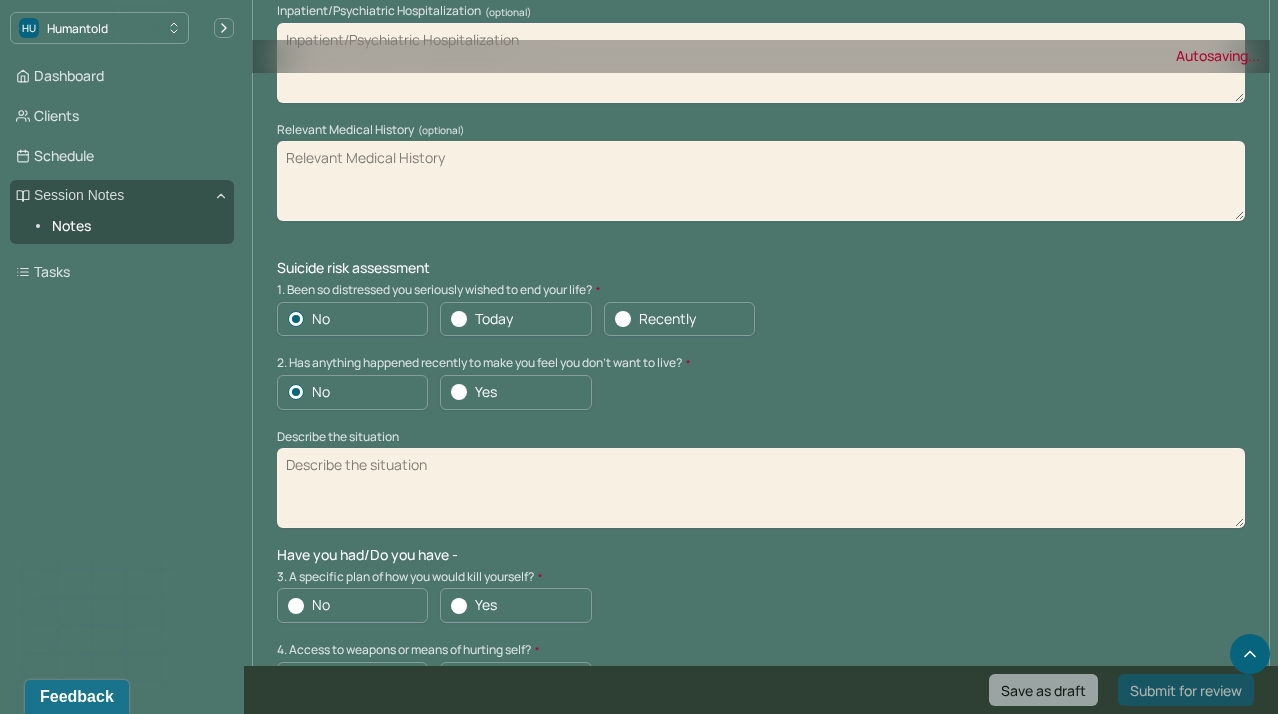 scroll, scrollTop: 4813, scrollLeft: 0, axis: vertical 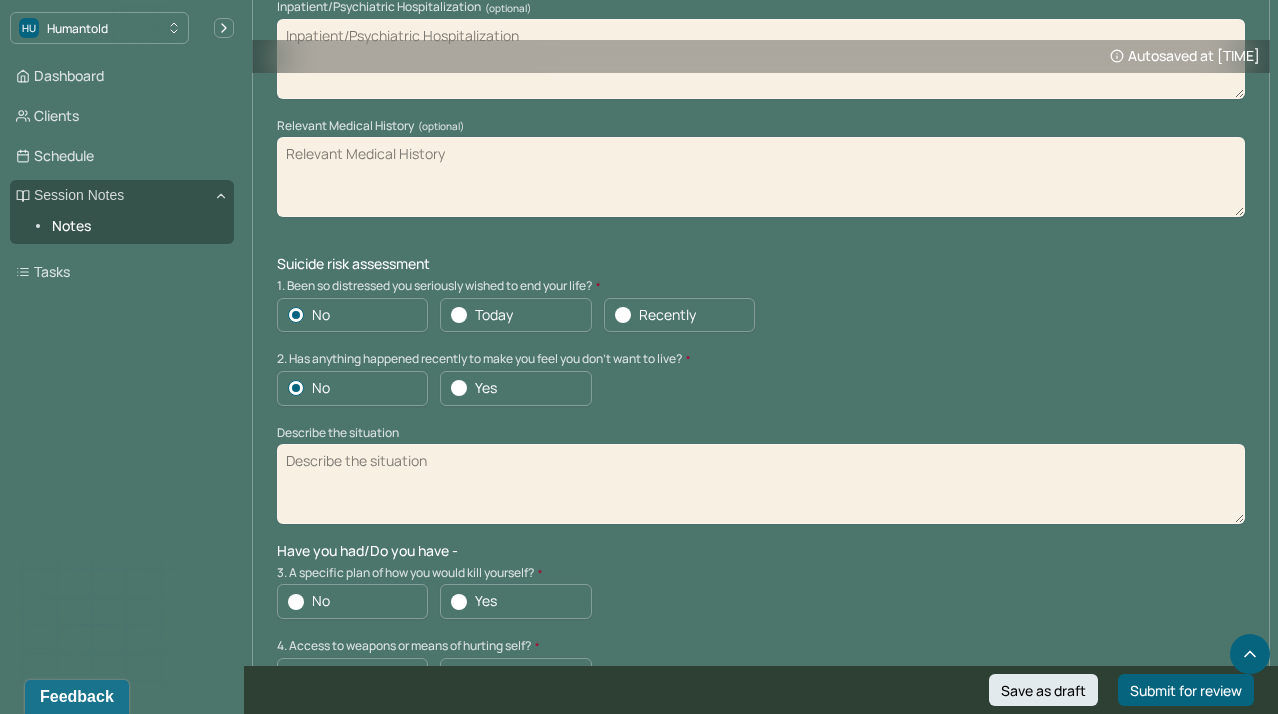 click at bounding box center (296, 602) 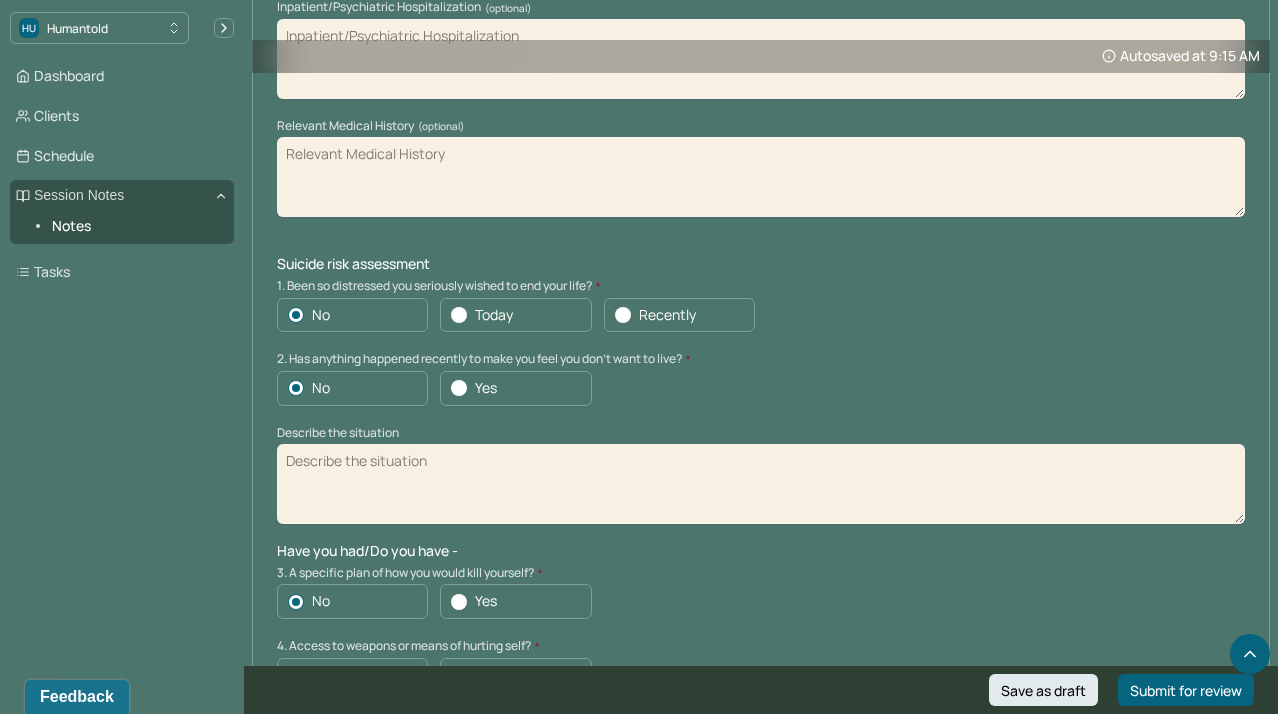 click on "Suicide risk assessment 1. Been so distressed you seriously wished to end your life? No Today Recently 2. Has anything happened recently to make you feel you don’t want to live? No Yes Describe the situation Have you had/Do you have - 3. A specific plan of how you would kill yourself? No Yes 4. Access to weapons or means of hurting self? No Yes 5. Made serious suicide attempts No Yes 6. Purposely done something to hurt yourself? No Yes Describe the situation 7. Heard voices telling you to hurt yourself? No Yes 8. Had relatives who attempted or commited sucide? No Yes 9. Had thoughts of killing or seriously hurting someone? No Yes 10. Heard voices telling you to hurt others? No Yes 11. Hurt someone or destroyed property on purpose? No Yes 12. Slapped, kicked, punched someone with intent to harm? No Yes 13. Been arrested or detained for violent behavior? No Yes 14. Been to jail for any reason? No Yes 15. Been on probation for any reason? No Yes 16. Do you have access to guns? No Yes" at bounding box center [761, 973] 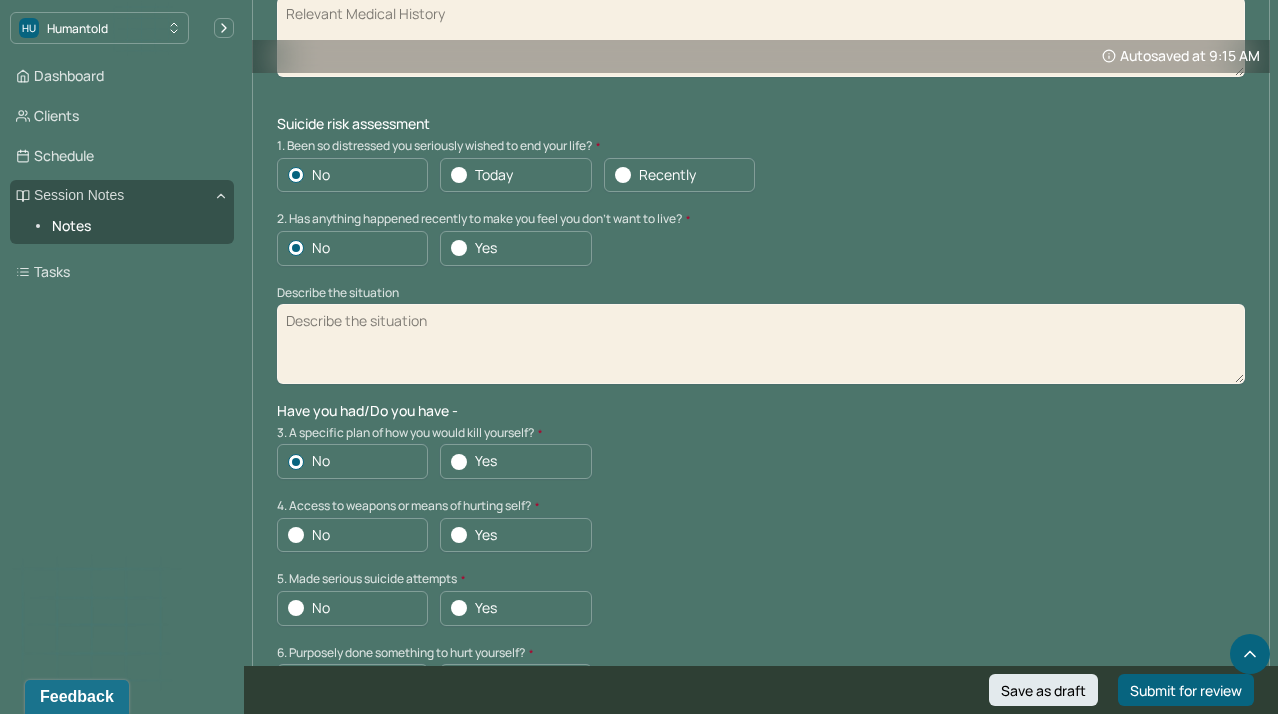 scroll, scrollTop: 4967, scrollLeft: 0, axis: vertical 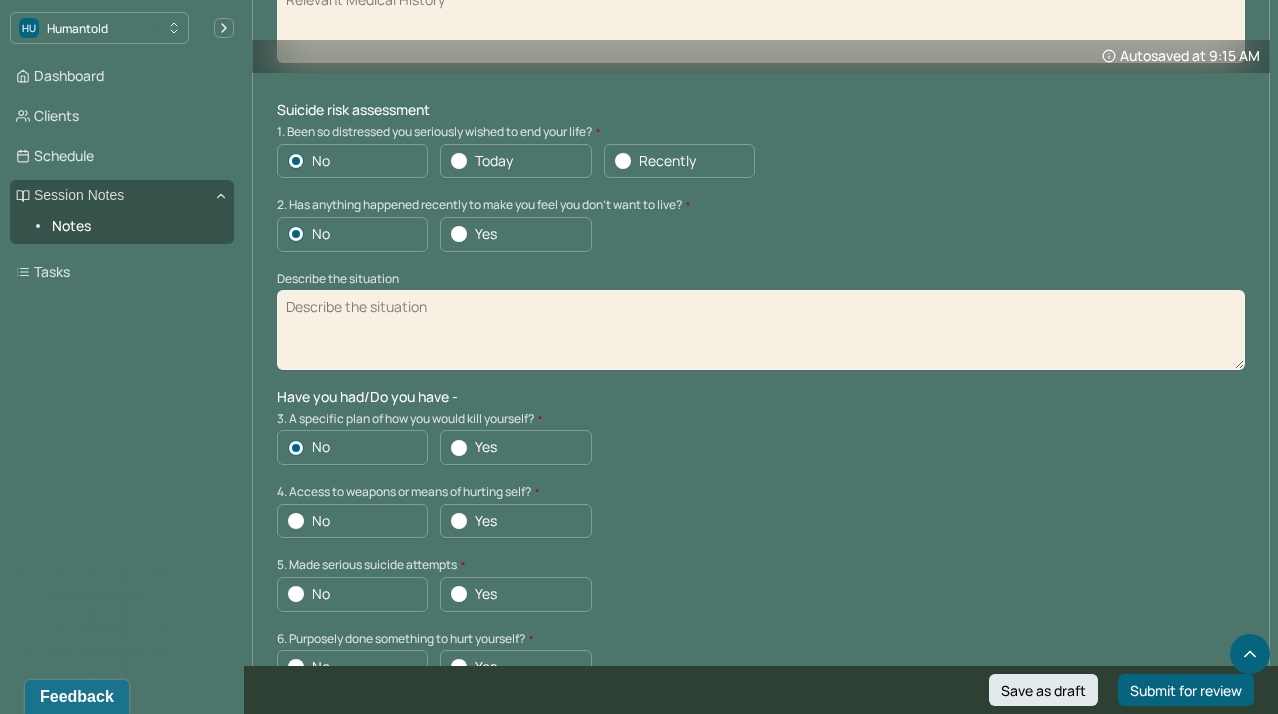 click at bounding box center [296, 521] 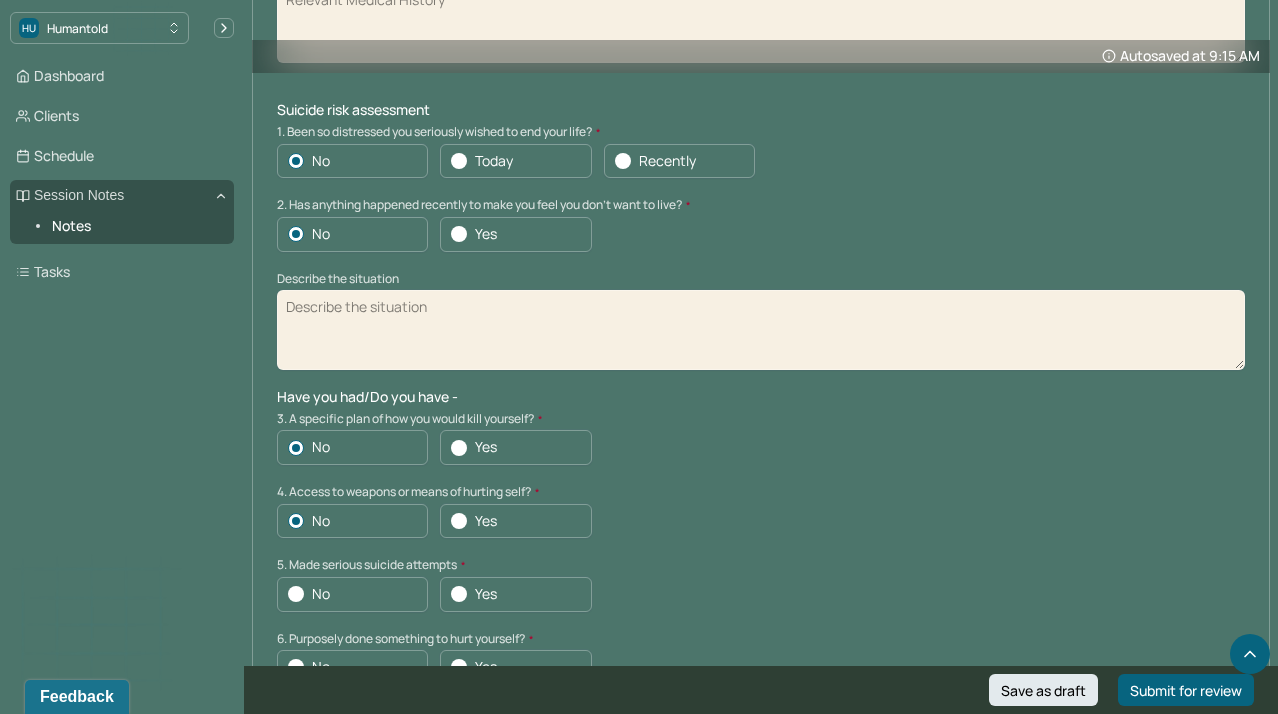 click on "Suicide risk assessment 1. Been so distressed you seriously wished to end your life? No Today Recently 2. Has anything happened recently to make you feel you don’t want to live? No Yes Describe the situation Have you had/Do you have - 3. A specific plan of how you would kill yourself? No Yes 4. Access to weapons or means of hurting self? No Yes 5. Made serious suicide attempts No Yes 6. Purposely done something to hurt yourself? No Yes Describe the situation 7. Heard voices telling you to hurt yourself? No Yes 8. Had relatives who attempted or commited sucide? No Yes 9. Had thoughts of killing or seriously hurting someone? No Yes 10. Heard voices telling you to hurt others? No Yes 11. Hurt someone or destroyed property on purpose? No Yes 12. Slapped, kicked, punched someone with intent to harm? No Yes 13. Been arrested or detained for violent behavior? No Yes 14. Been to jail for any reason? No Yes 15. Been on probation for any reason? No Yes 16. Do you have access to guns? No Yes" at bounding box center (761, 819) 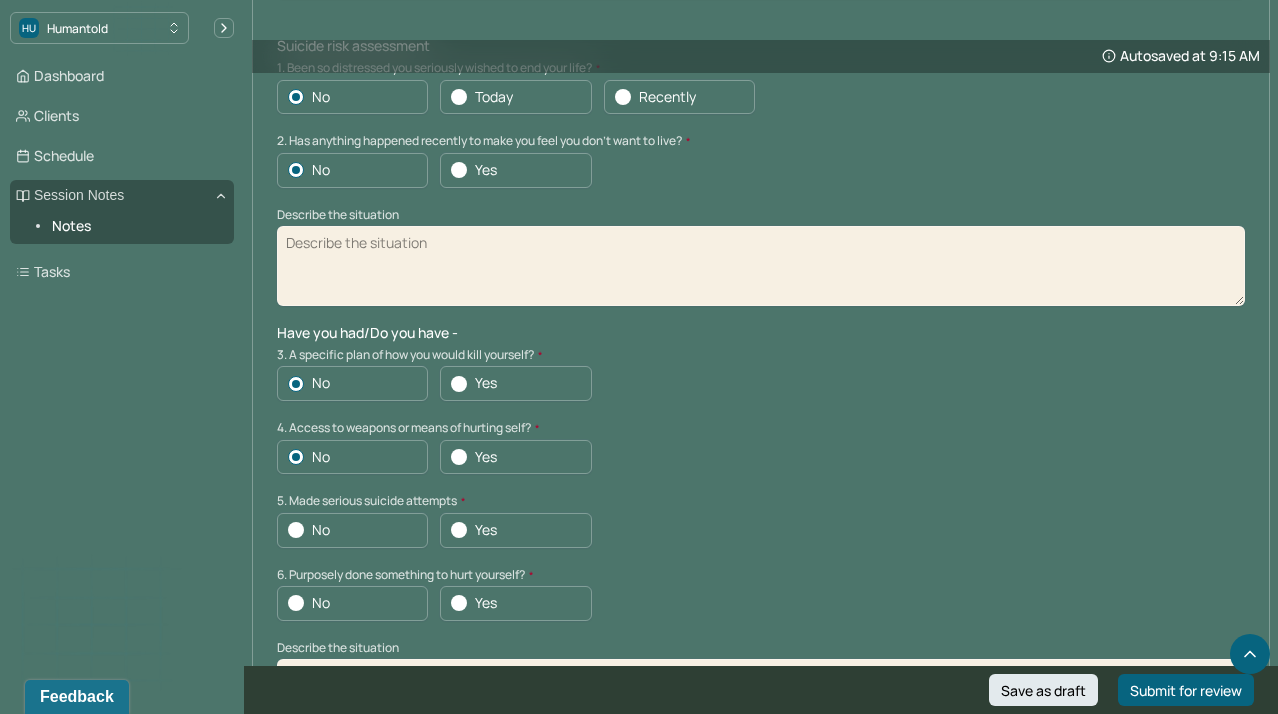 scroll, scrollTop: 5070, scrollLeft: 0, axis: vertical 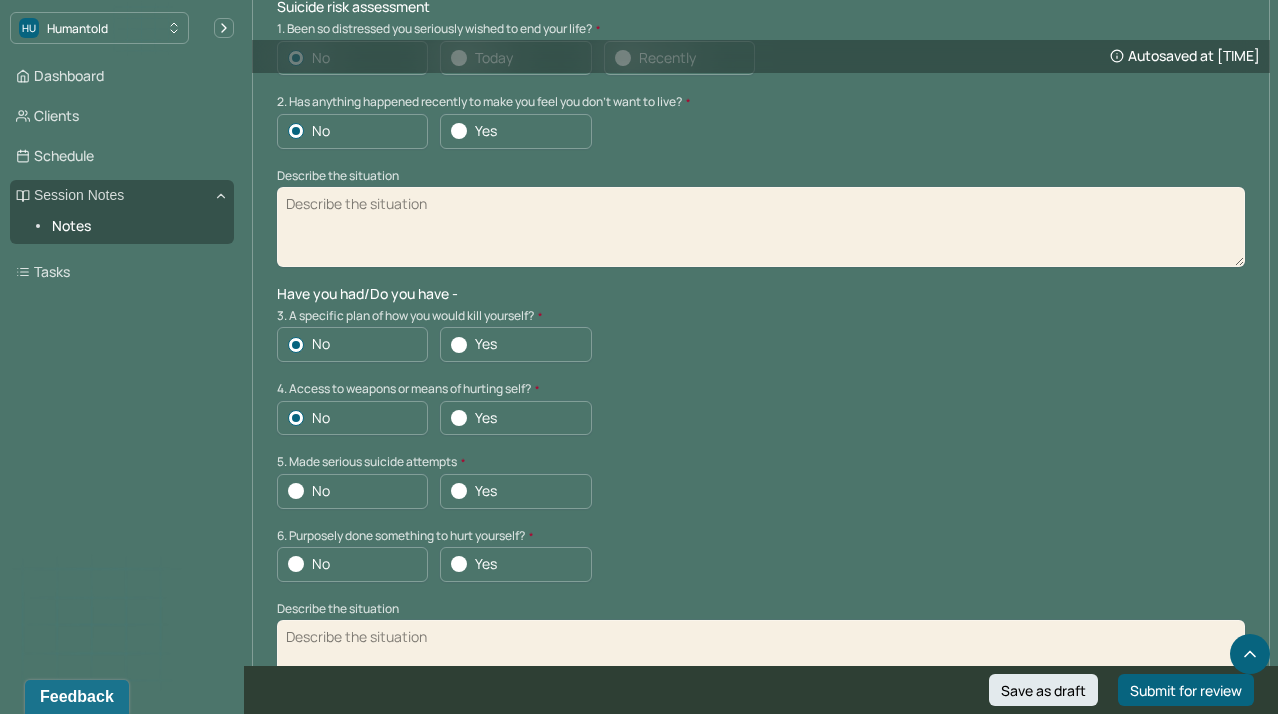 click on "Suicide risk assessment 1. Been so distressed you seriously wished to end your life? No Today Recently 2. Has anything happened recently to make you feel you don’t want to live? No Yes Describe the situation Have you had/Do you have - 3. A specific plan of how you would kill yourself? No Yes 4. Access to weapons or means of hurting self? No Yes 5. Made serious suicide attempts No Yes 6. Purposely done something to hurt yourself? No Yes Describe the situation 7. Heard voices telling you to hurt yourself? No Yes 8. Had relatives who attempted or commited sucide? No Yes 9. Had thoughts of killing or seriously hurting someone? No Yes 10. Heard voices telling you to hurt others? No Yes 11. Hurt someone or destroyed property on purpose? No Yes 12. Slapped, kicked, punched someone with intent to harm? No Yes 13. Been arrested or detained for violent behavior? No Yes 14. Been to jail for any reason? No Yes 15. Been on probation for any reason? No Yes 16. Do you have access to guns? No Yes" at bounding box center [761, 716] 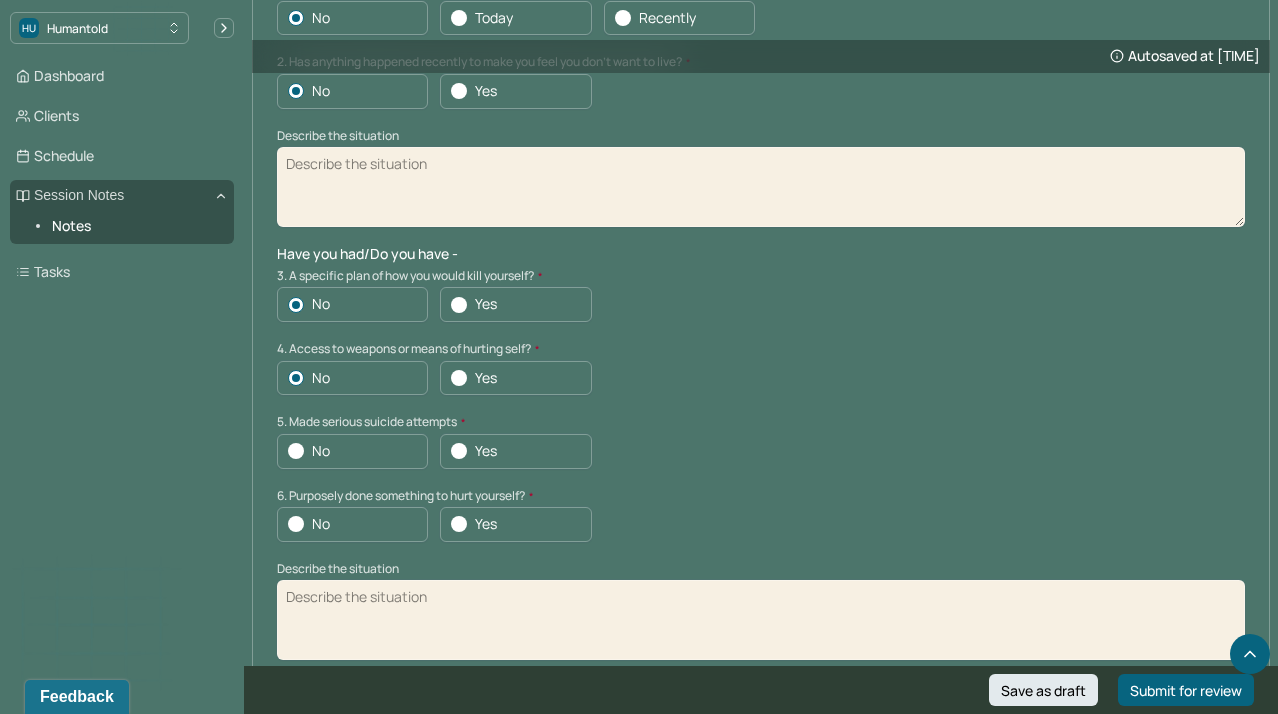 scroll, scrollTop: 5119, scrollLeft: 0, axis: vertical 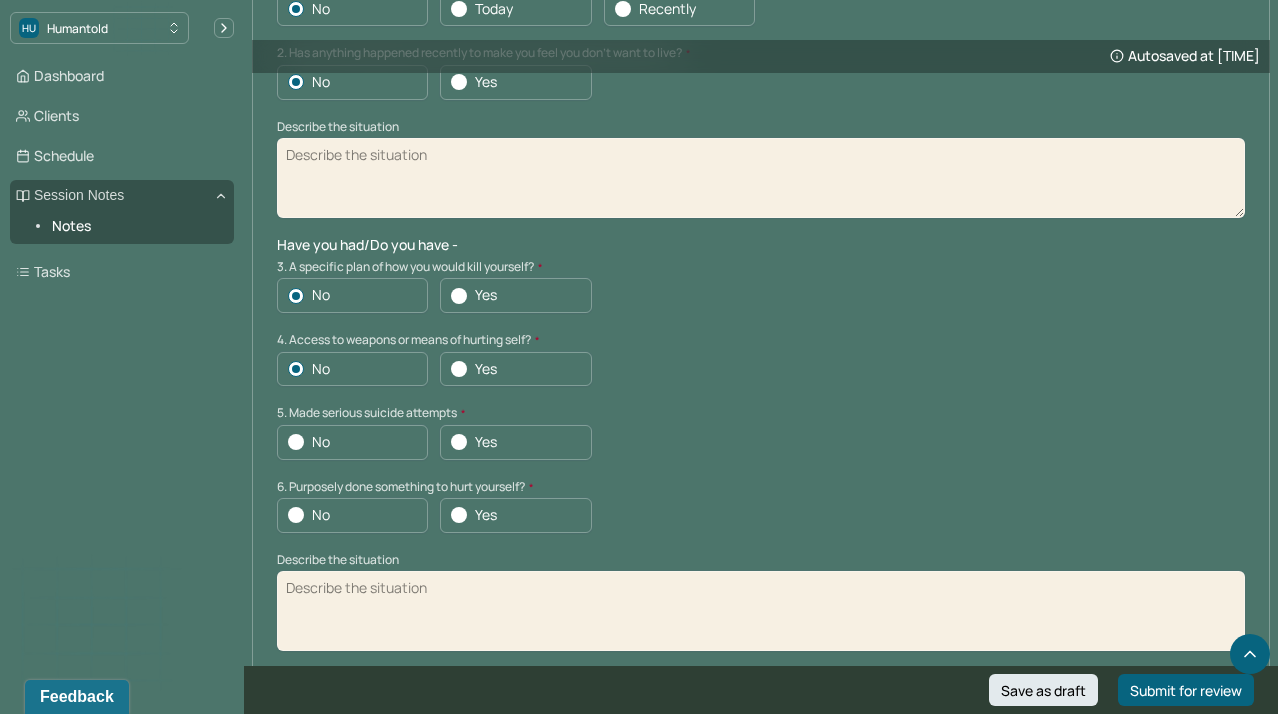 click on "No Yes" at bounding box center [761, 369] 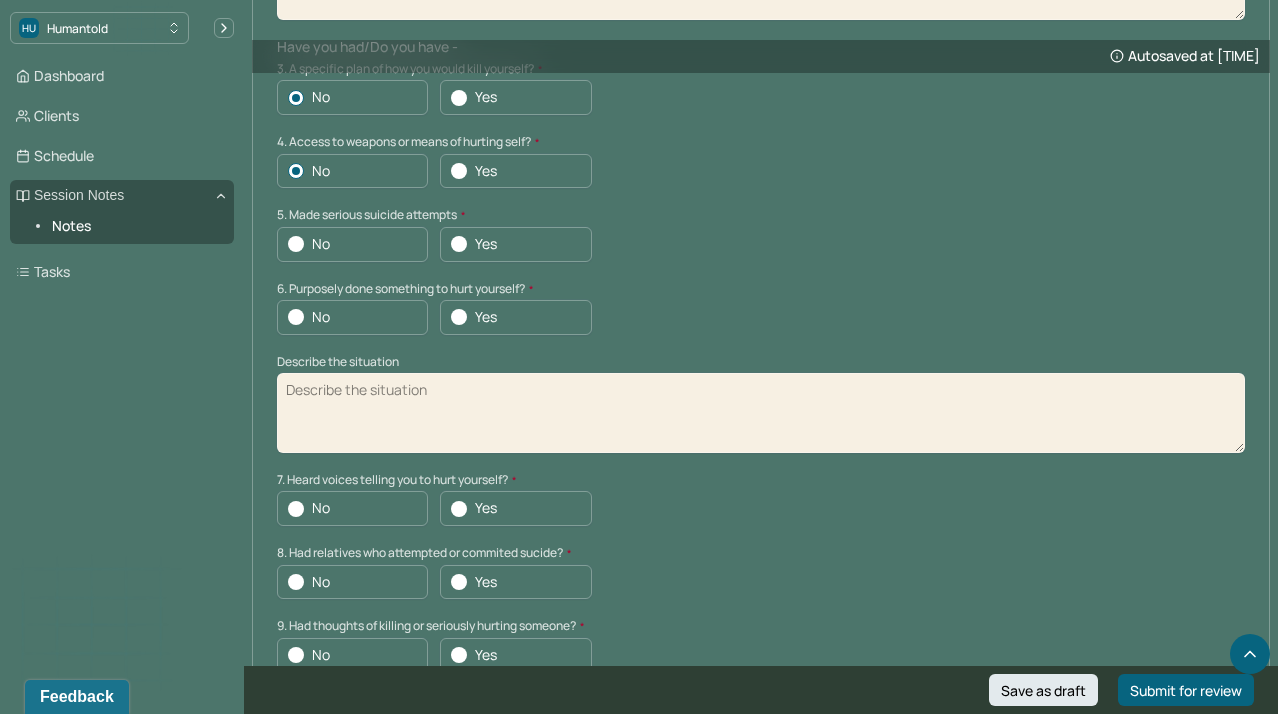 scroll, scrollTop: 5323, scrollLeft: 0, axis: vertical 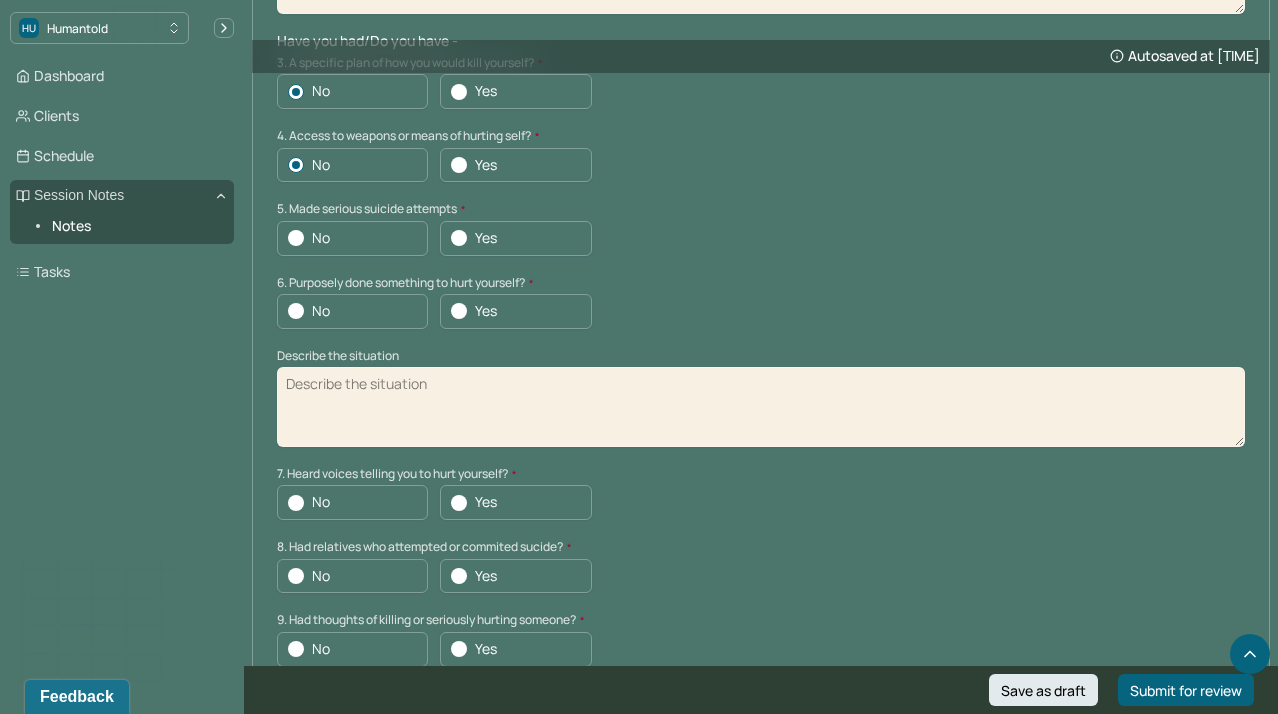 click at bounding box center (296, 238) 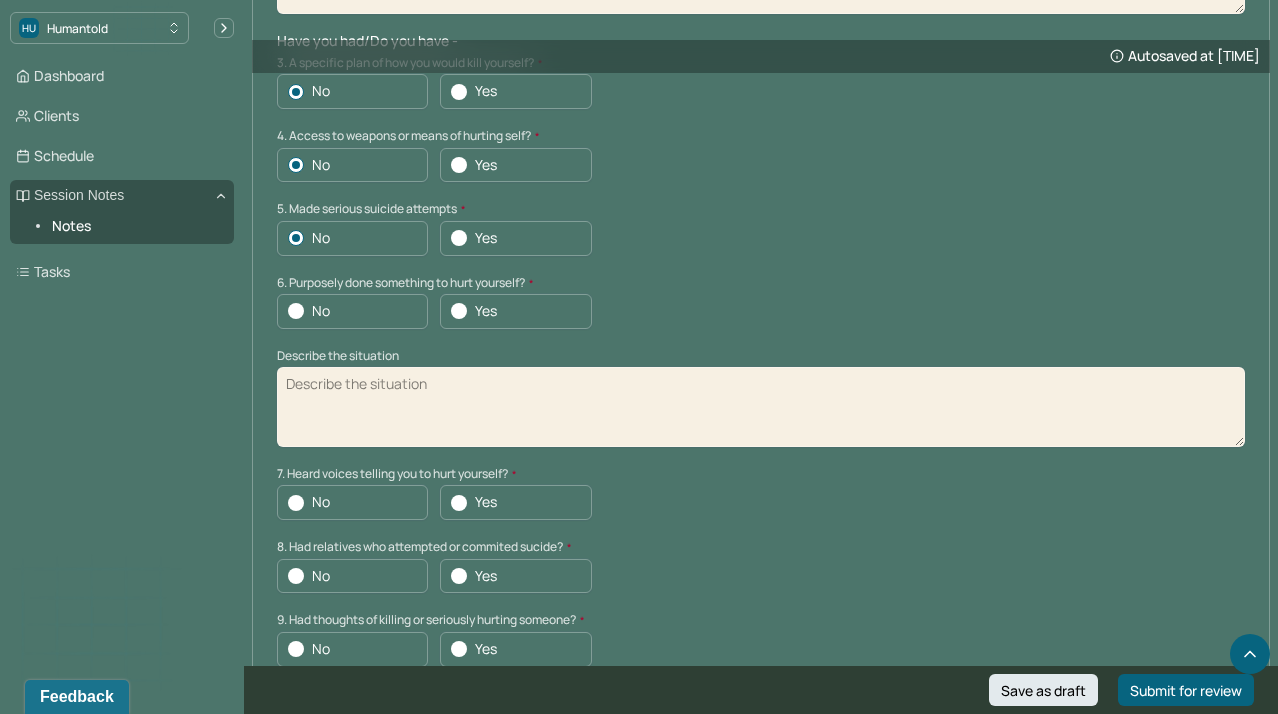 click at bounding box center [296, 311] 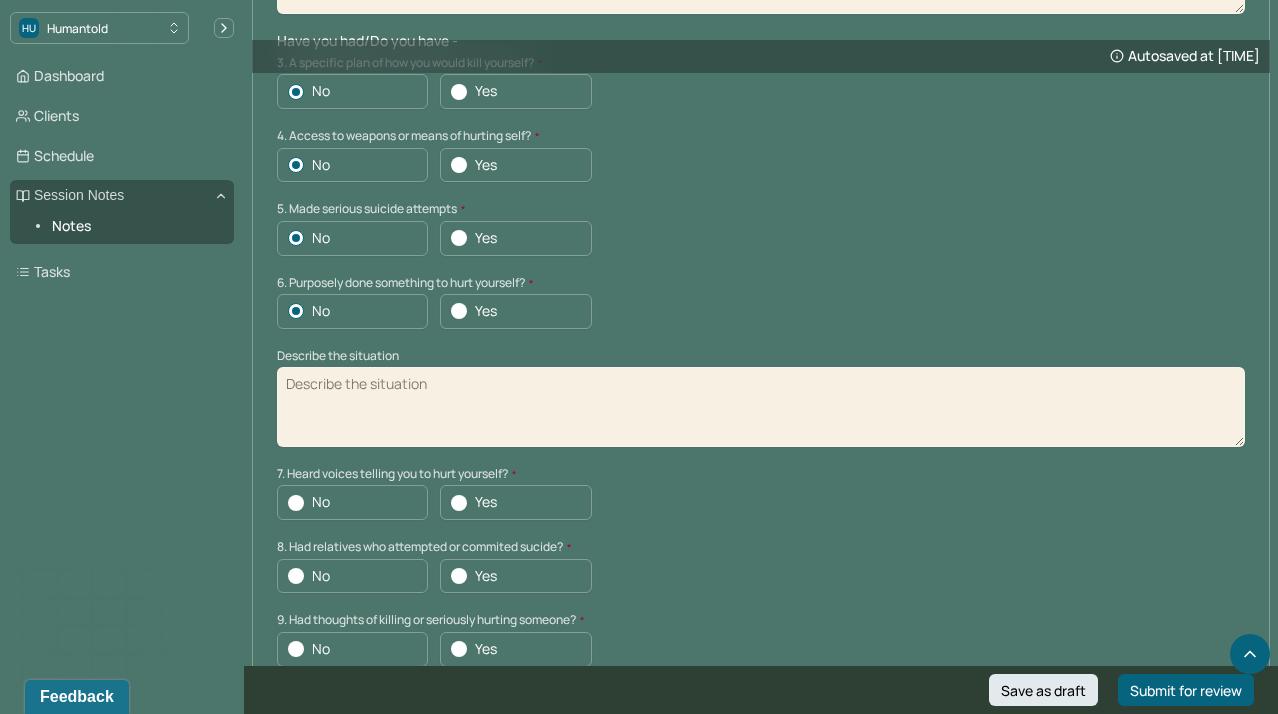 click on "Suicide risk assessment 1. Been so distressed you seriously wished to end your life? No Today Recently 2. Has anything happened recently to make you feel you don’t want to live? No Yes Describe the situation Have you had/Do you have - 3. A specific plan of how you would kill yourself? No Yes 4. Access to weapons or means of hurting self? No Yes 5. Made serious suicide attempts No Yes 6. Purposely done something to hurt yourself? No Yes Describe the situation 7. Heard voices telling you to hurt yourself? No Yes 8. Had relatives who attempted or commited sucide? No Yes 9. Had thoughts of killing or seriously hurting someone? No Yes 10. Heard voices telling you to hurt others? No Yes 11. Hurt someone or destroyed property on purpose? No Yes 12. Slapped, kicked, punched someone with intent to harm? No Yes 13. Been arrested or detained for violent behavior? No Yes 14. Been to jail for any reason? No Yes 15. Been on probation for any reason? No Yes 16. Do you have access to guns? No Yes" at bounding box center [761, 463] 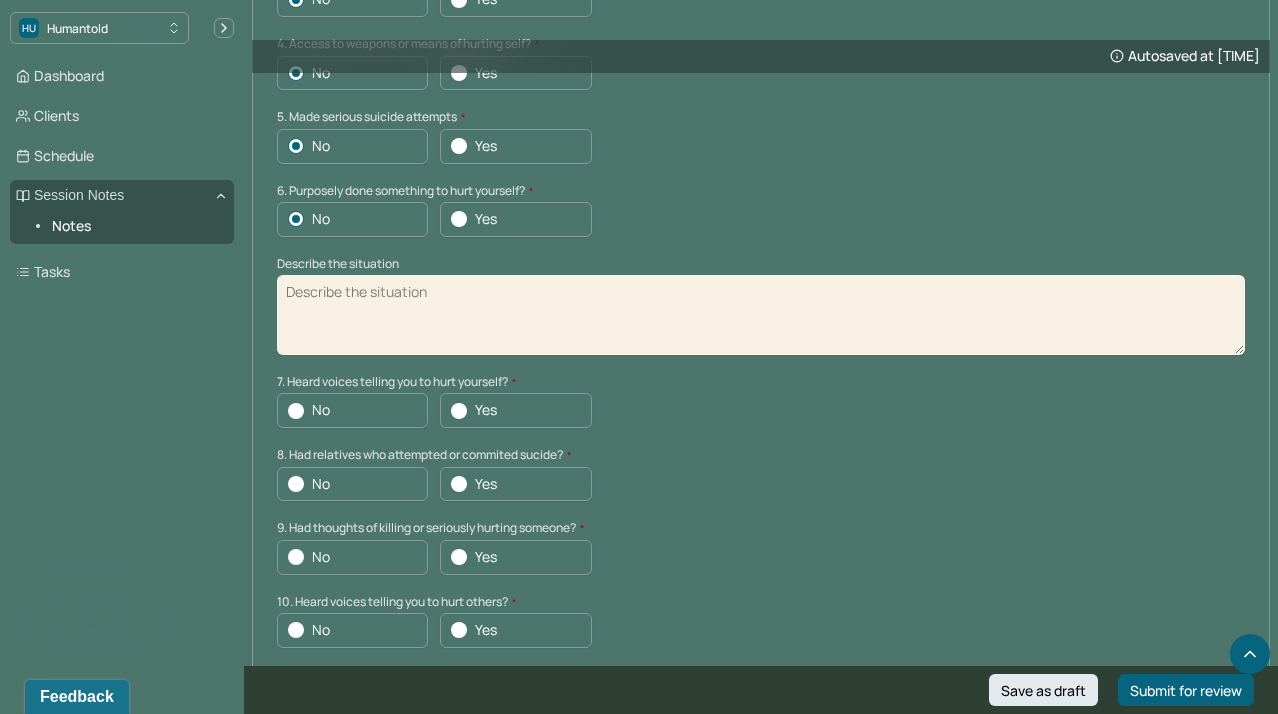 scroll, scrollTop: 5417, scrollLeft: 0, axis: vertical 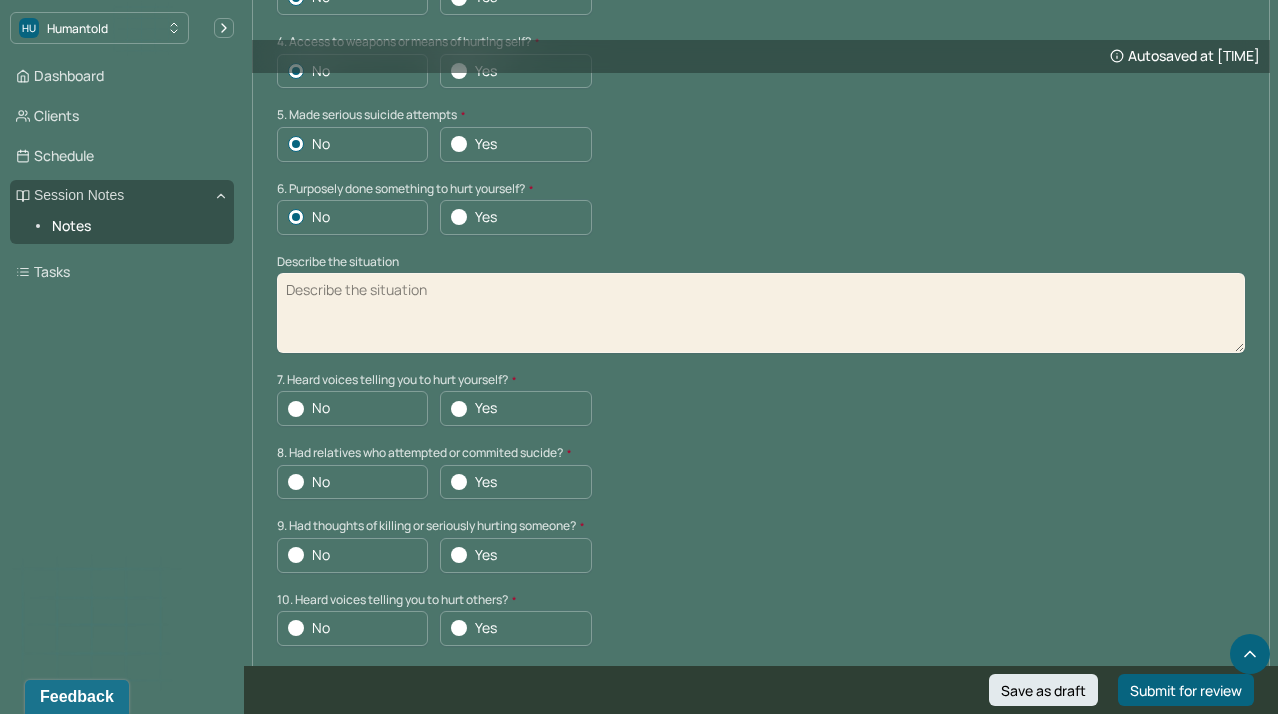click on "No" at bounding box center [352, 408] 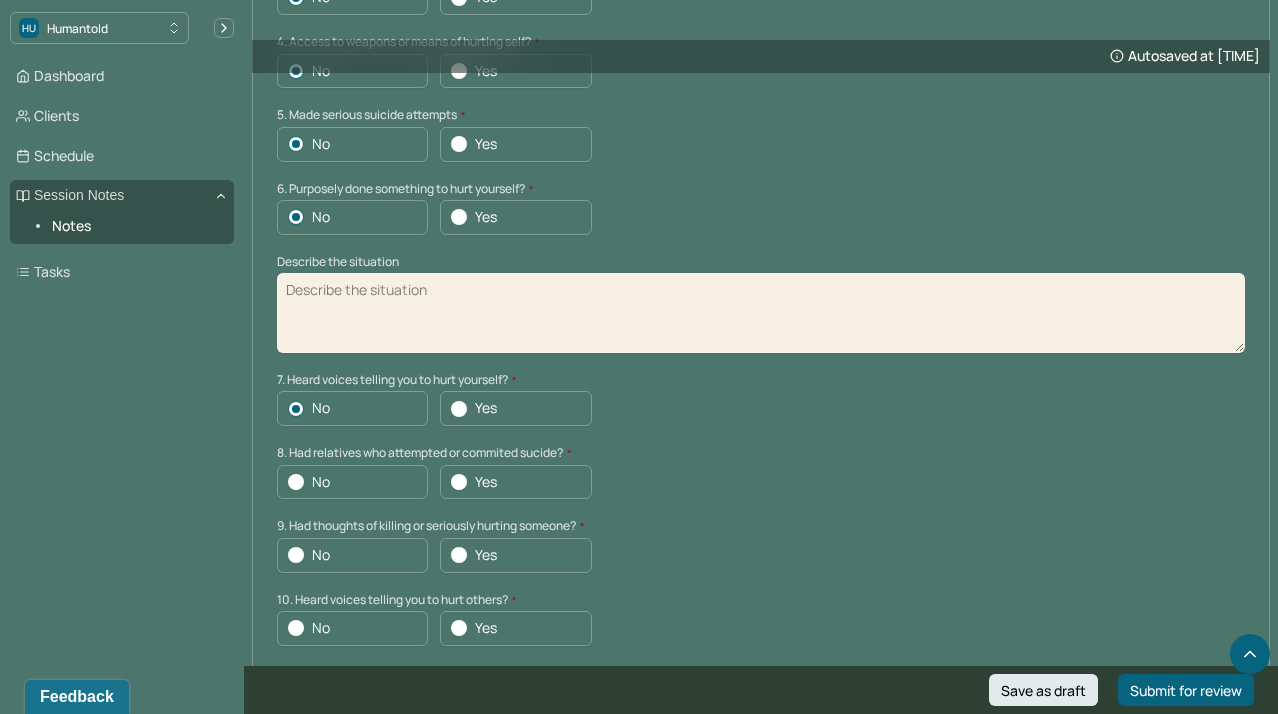 click on "No Yes" at bounding box center [761, 482] 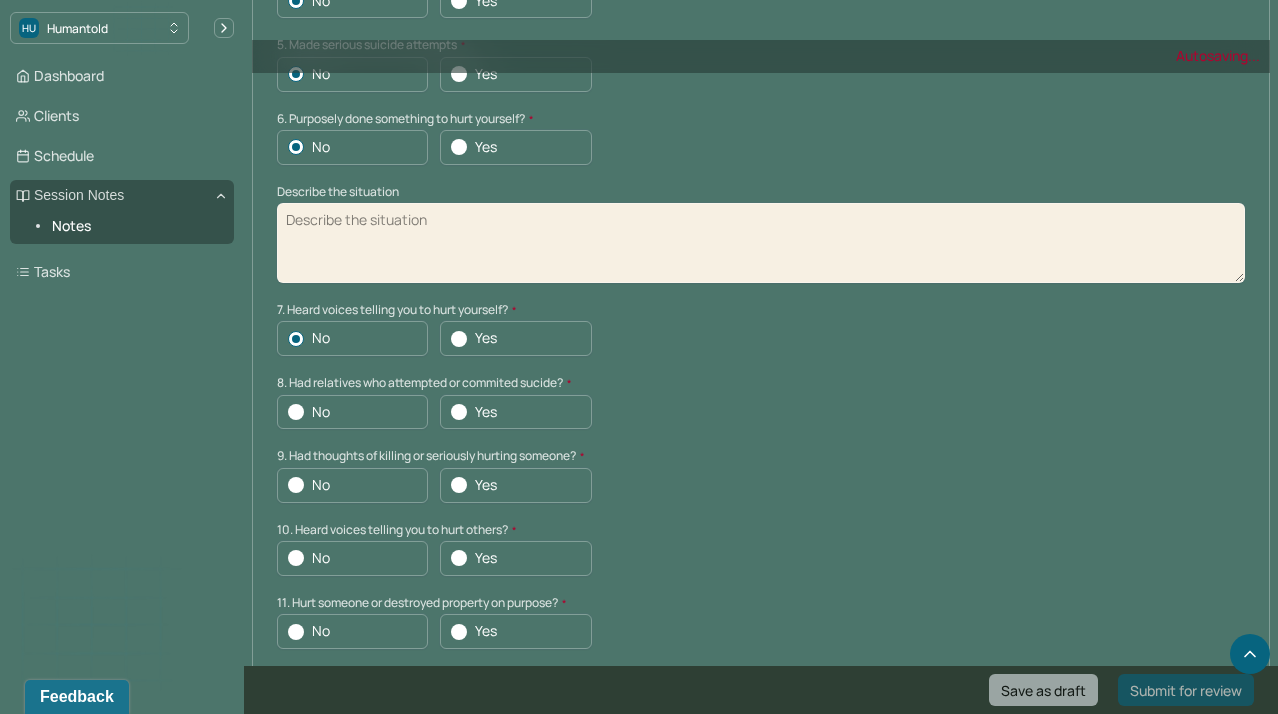 scroll, scrollTop: 5493, scrollLeft: 0, axis: vertical 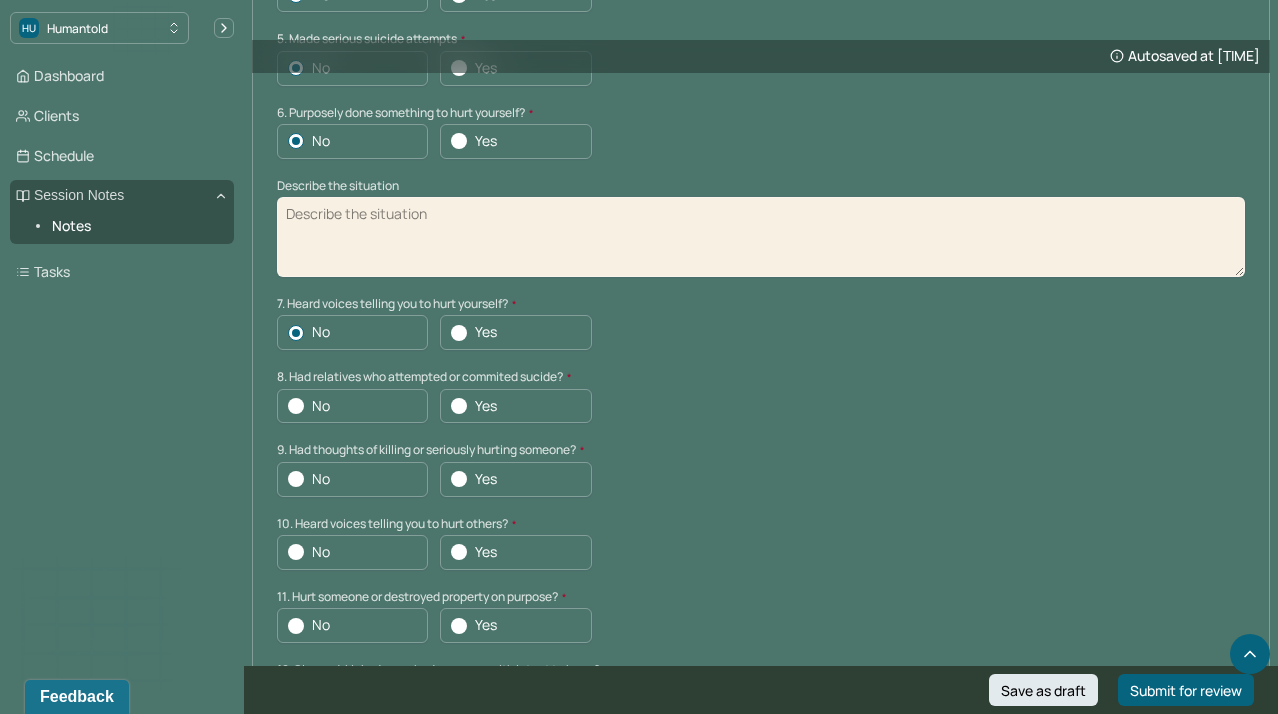 click at bounding box center [296, 406] 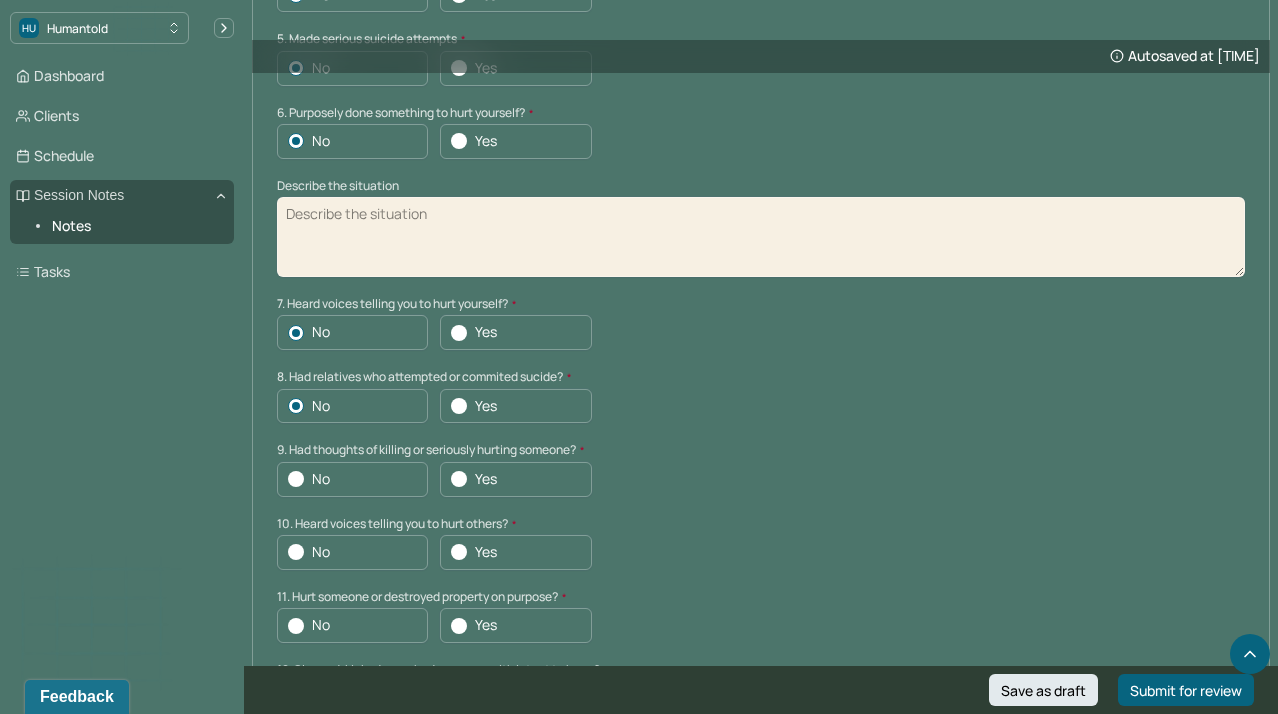 click on "No Yes" at bounding box center (761, 479) 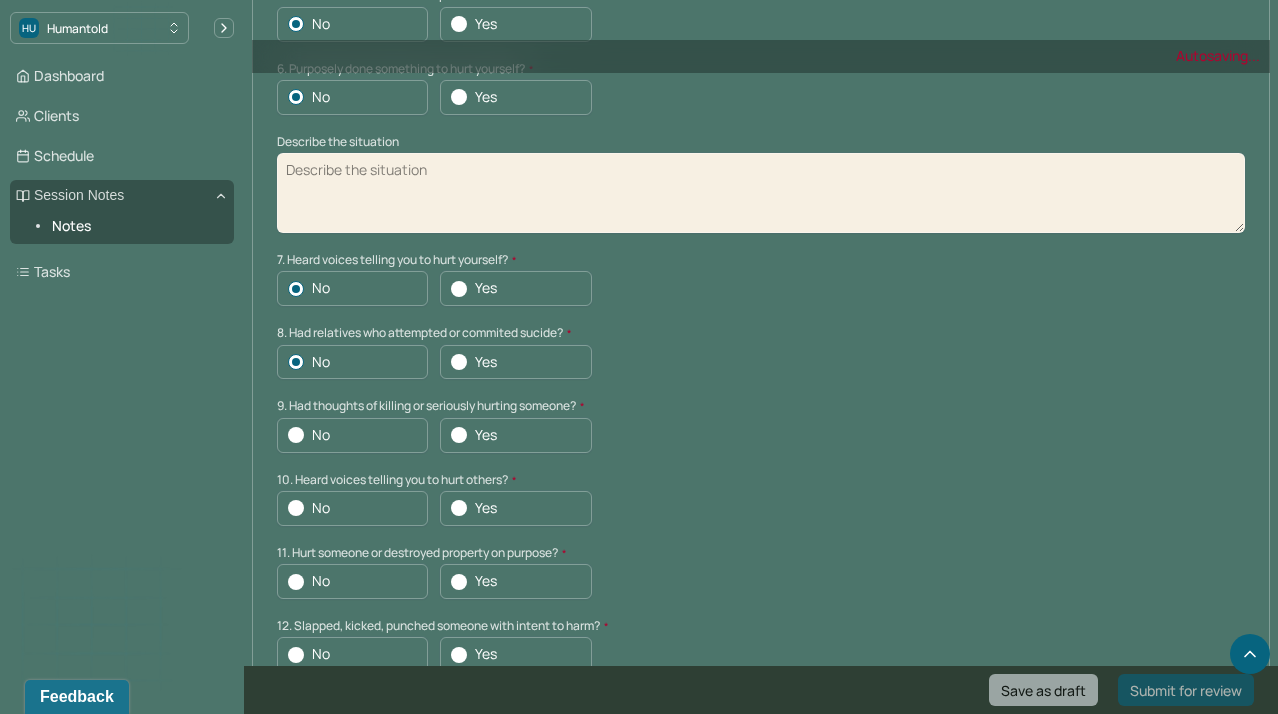 scroll, scrollTop: 5563, scrollLeft: 0, axis: vertical 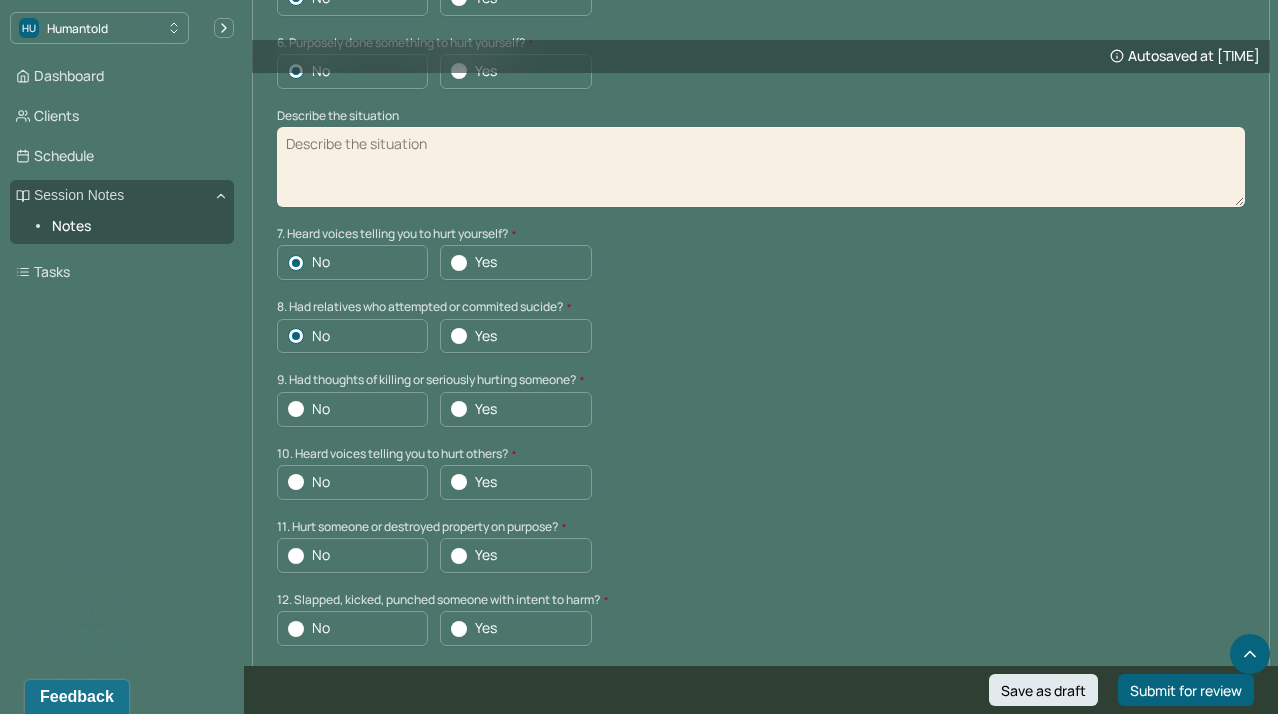 click at bounding box center [296, 409] 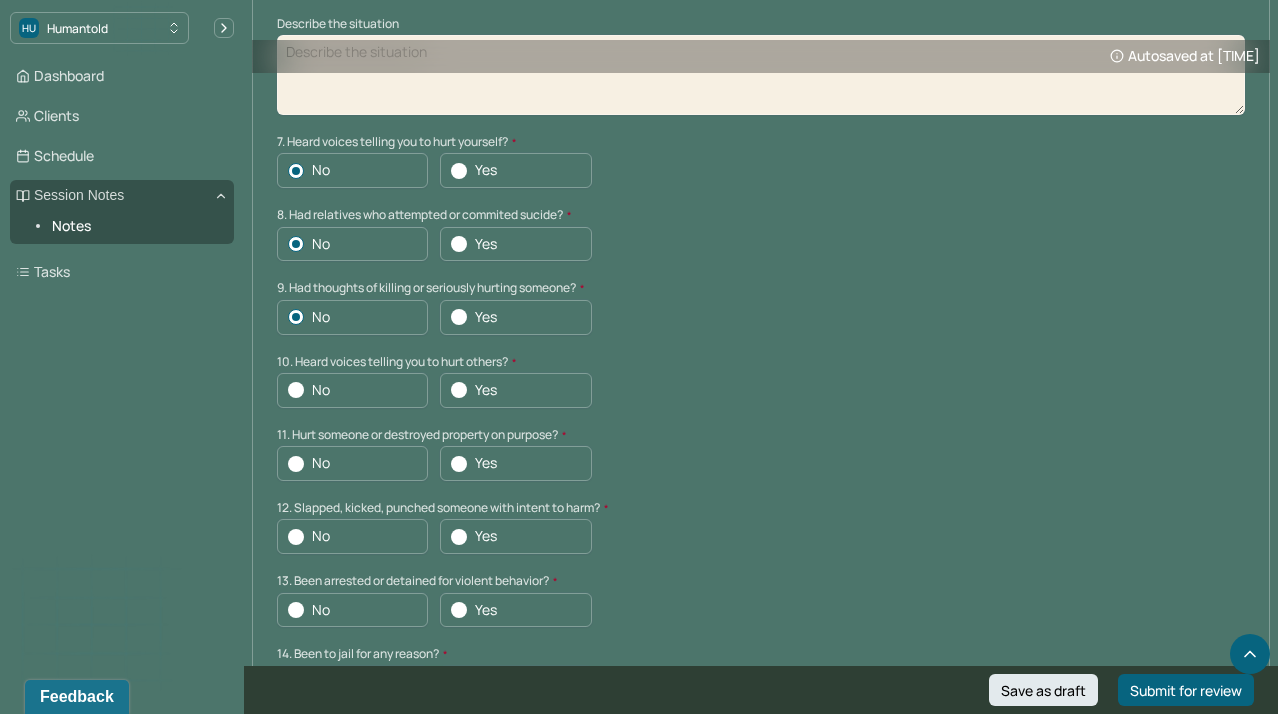 scroll, scrollTop: 5660, scrollLeft: 0, axis: vertical 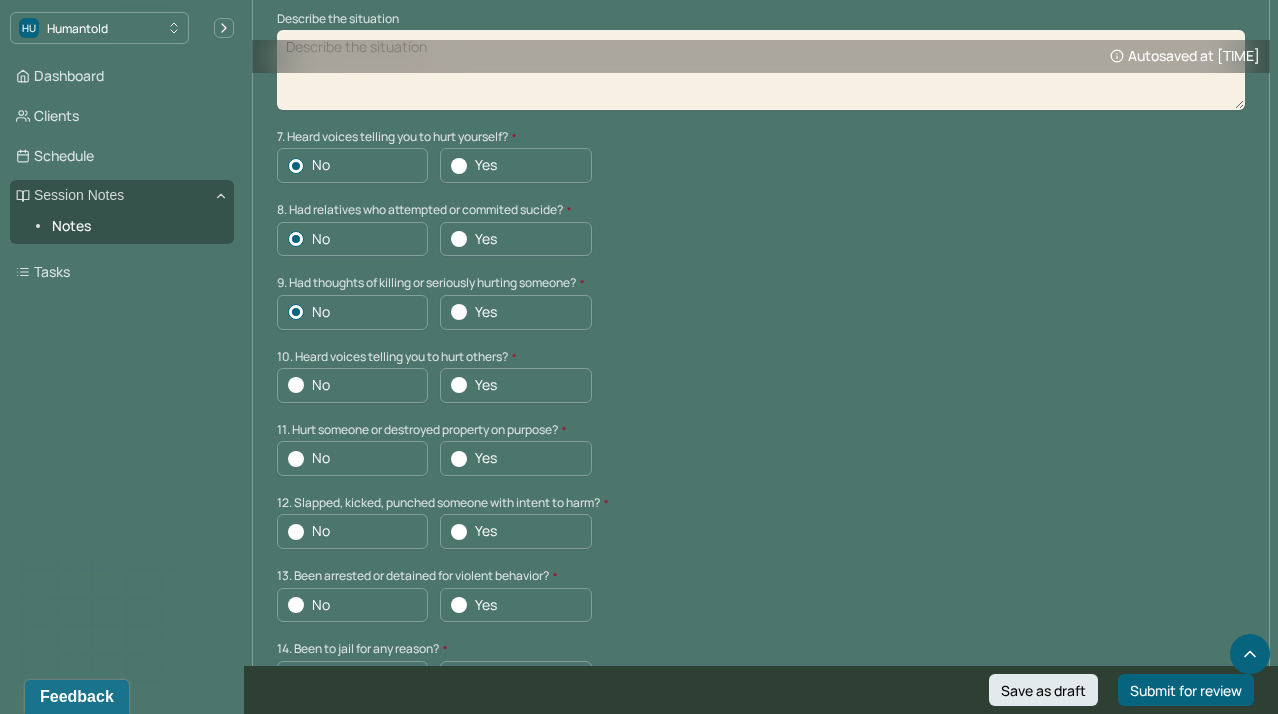 click at bounding box center [296, 385] 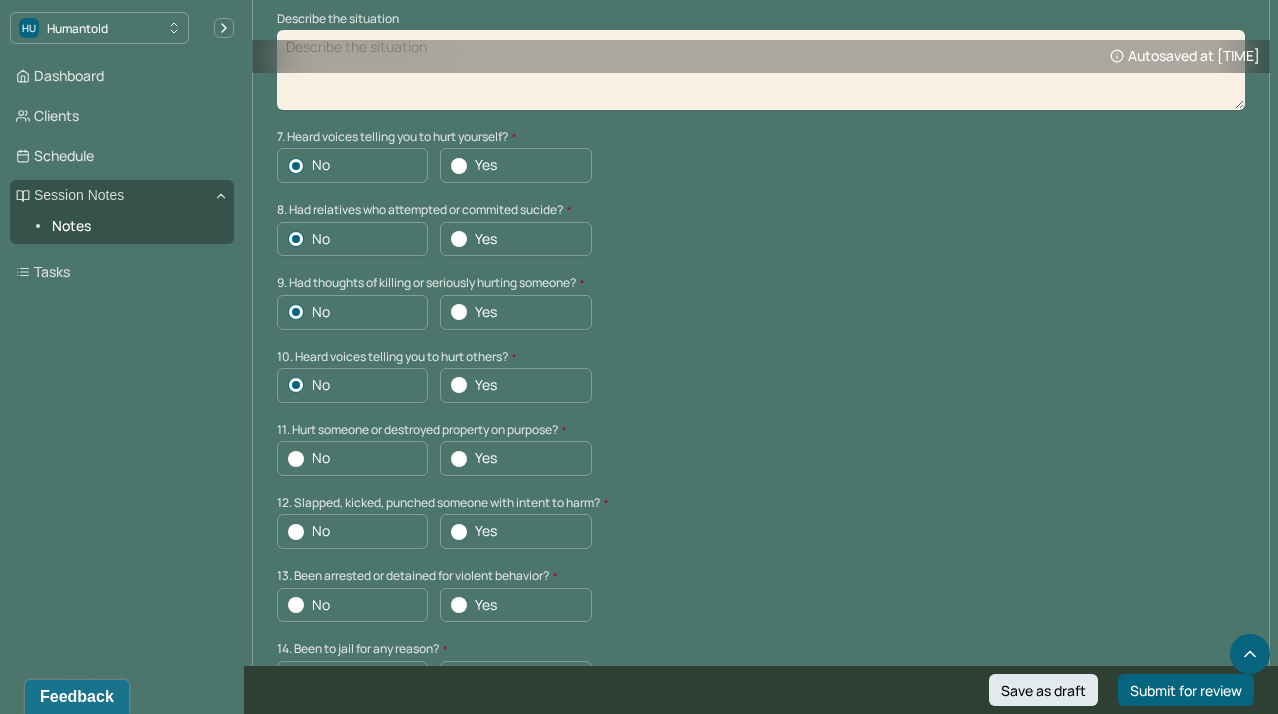 click on "Suicide risk assessment 1. Been so distressed you seriously wished to end your life? No Today Recently 2. Has anything happened recently to make you feel you don’t want to live? No Yes Describe the situation Have you had/Do you have - 3. A specific plan of how you would kill yourself? No Yes 4. Access to weapons or means of hurting self? No Yes 5. Made serious suicide attempts No Yes 6. Purposely done something to hurt yourself? No Yes Describe the situation 7. Heard voices telling you to hurt yourself? No Yes 8. Had relatives who attempted or commited sucide? No Yes 9. Had thoughts of killing or seriously hurting someone? No Yes 10. Heard voices telling you to hurt others? No Yes 11. Hurt someone or destroyed property on purpose? No Yes 12. Slapped, kicked, punched someone with intent to harm? No Yes 13. Been arrested or detained for violent behavior? No Yes 14. Been to jail for any reason? No Yes 15. Been on probation for any reason? No Yes 16. Do you have access to guns? No Yes" at bounding box center (761, 126) 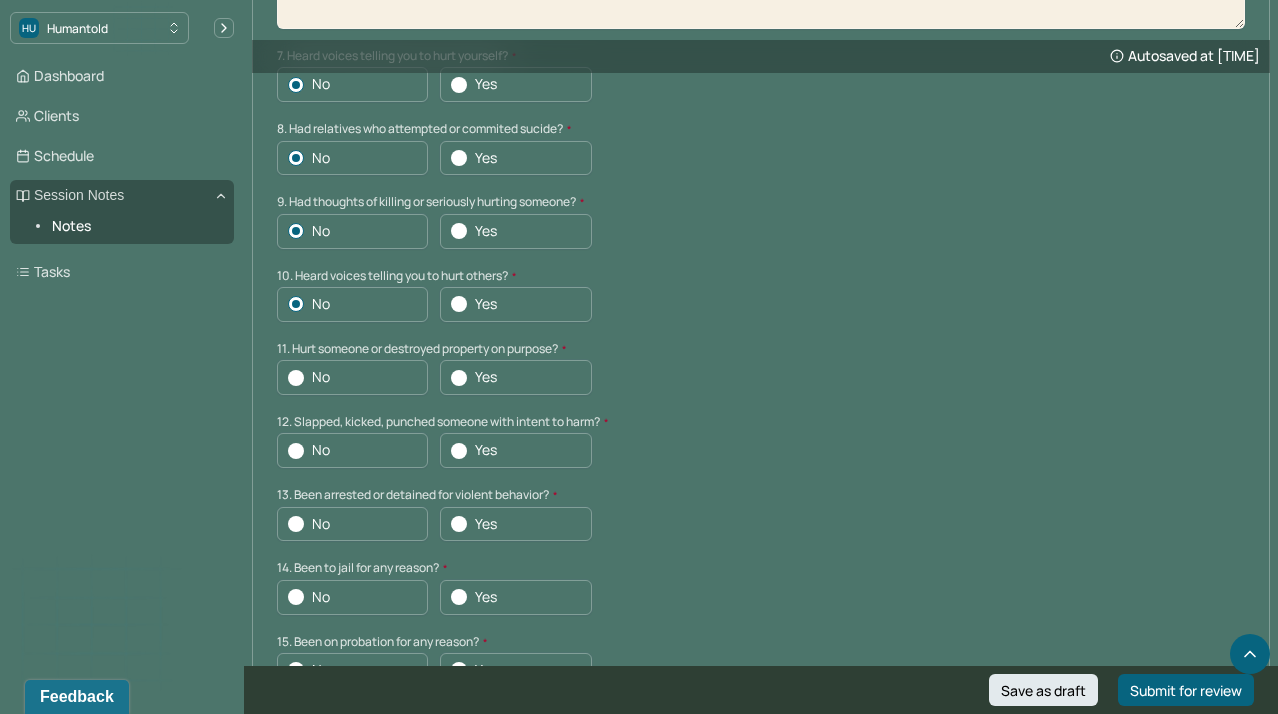 scroll, scrollTop: 5776, scrollLeft: 0, axis: vertical 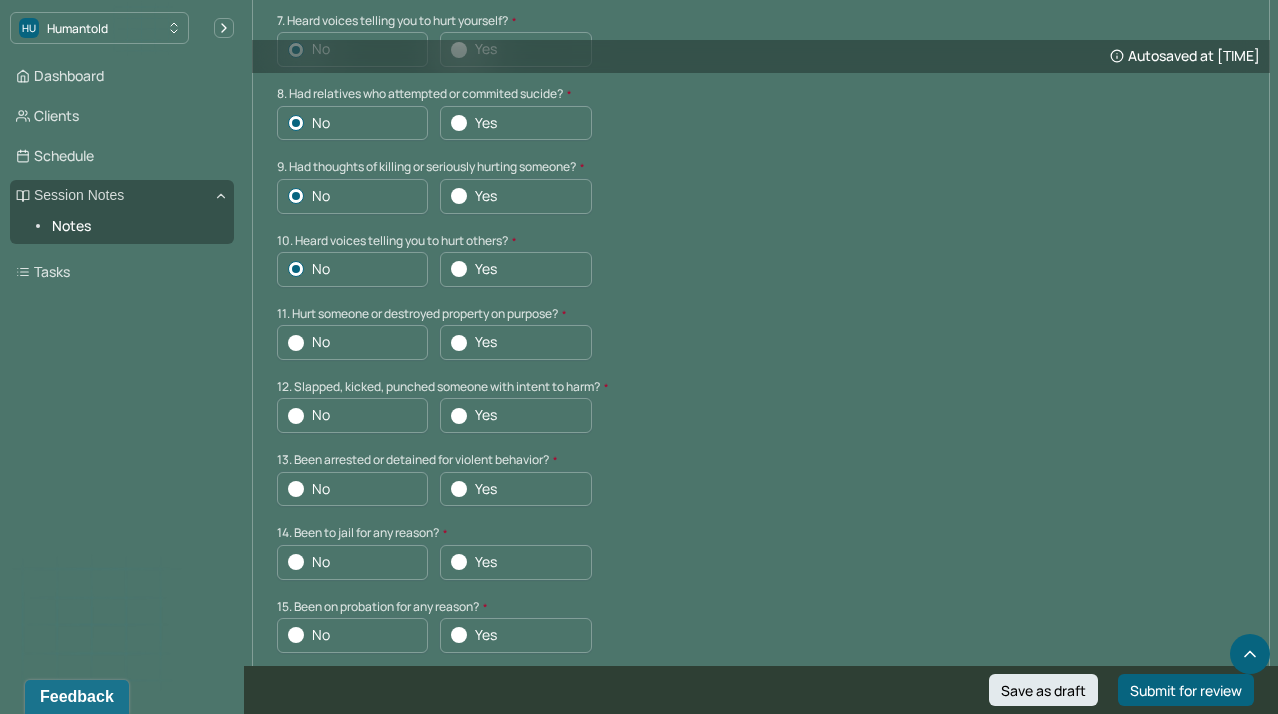 click at bounding box center [296, 343] 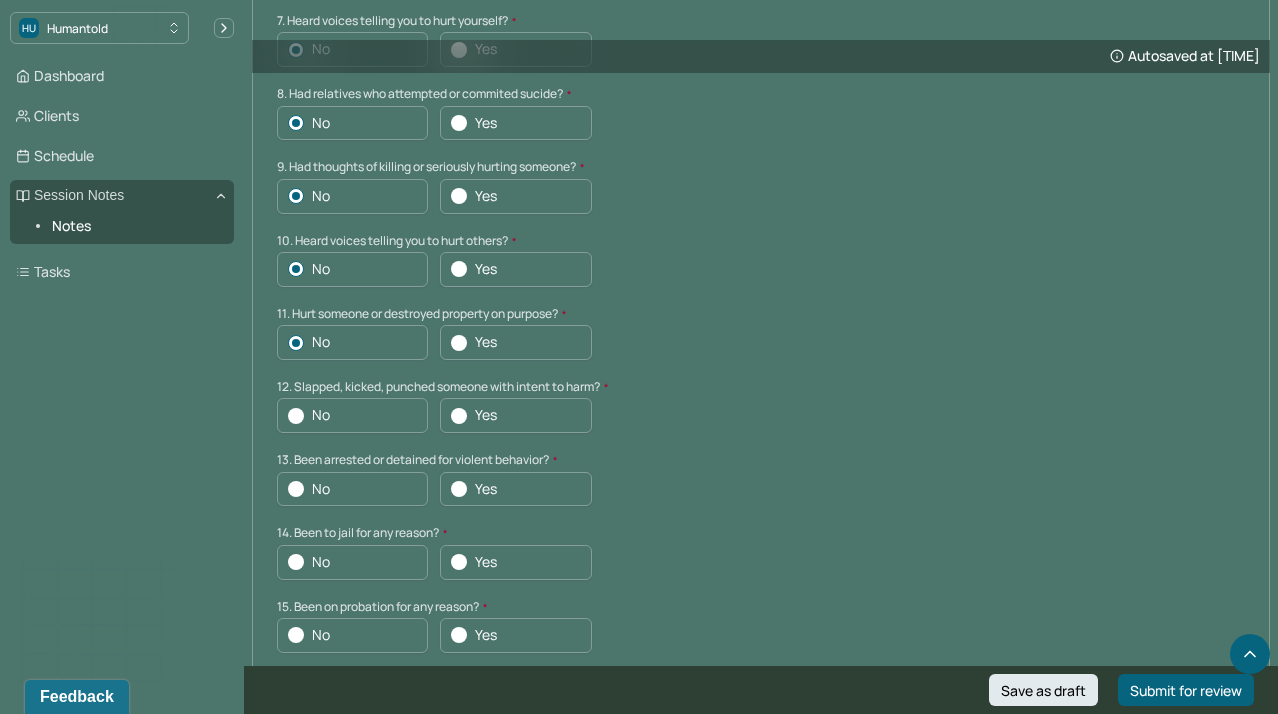 click on "No Yes" at bounding box center (761, 489) 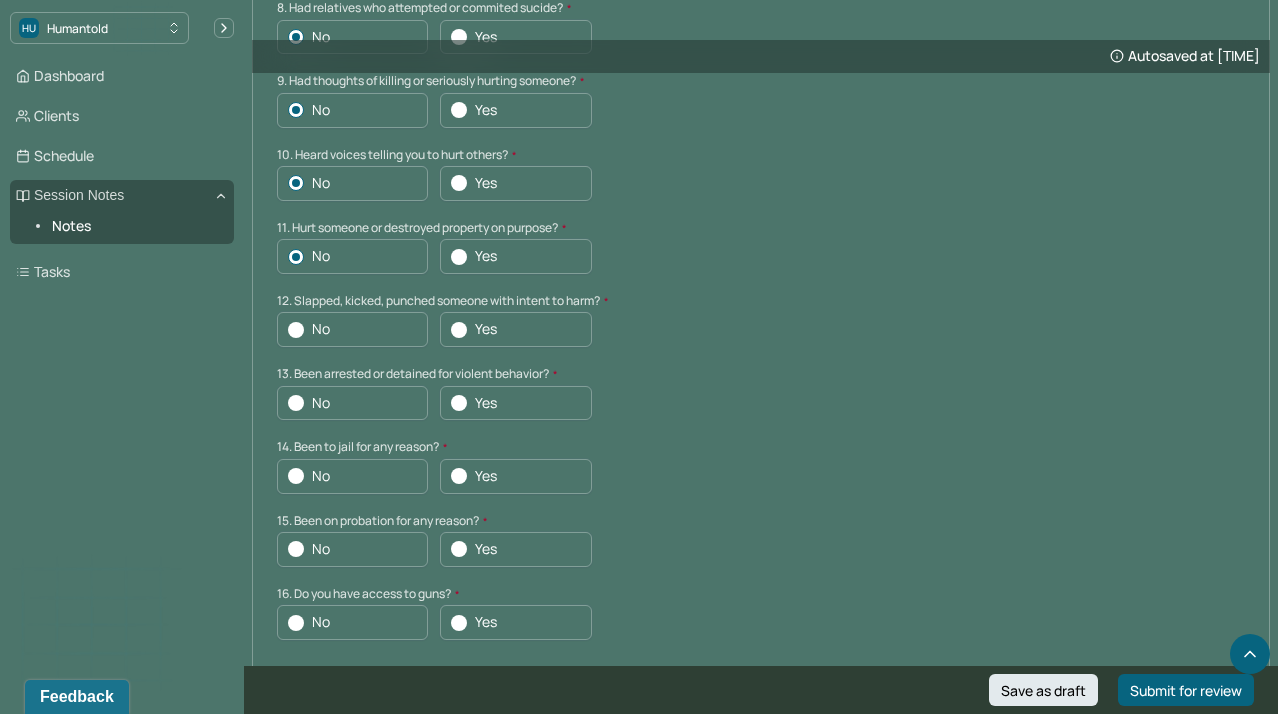 scroll, scrollTop: 5867, scrollLeft: 0, axis: vertical 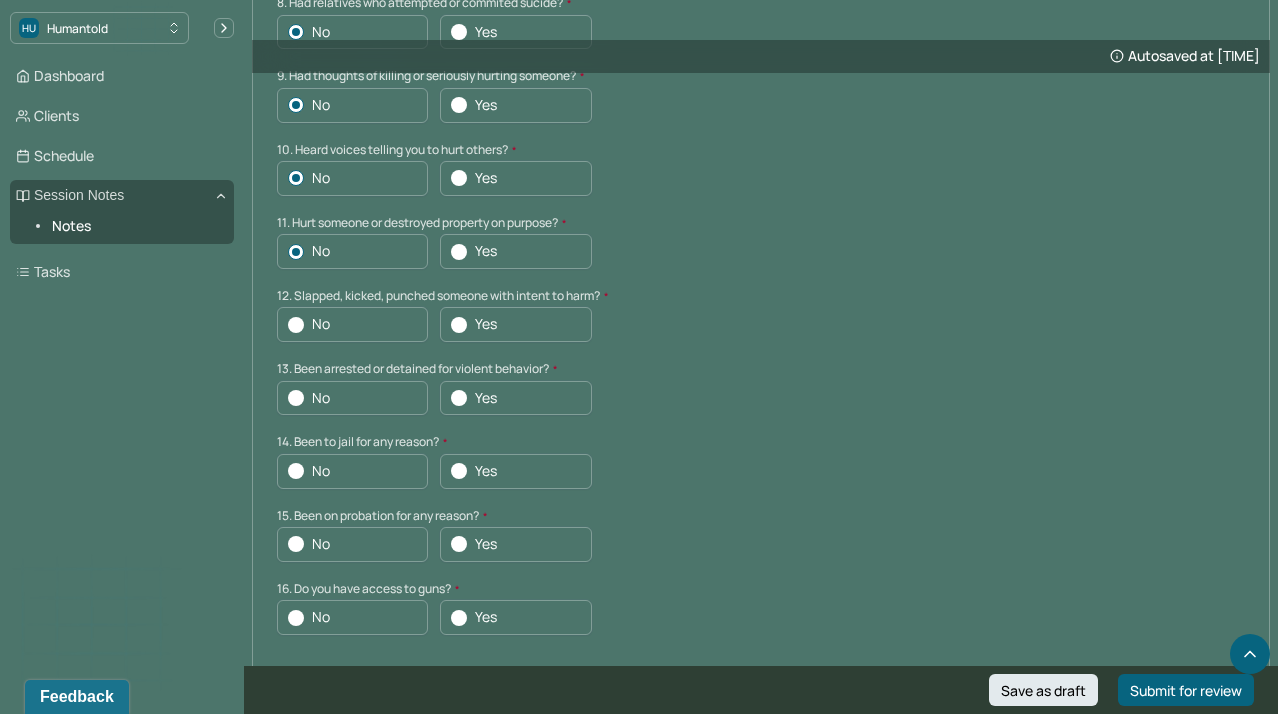click at bounding box center [296, 325] 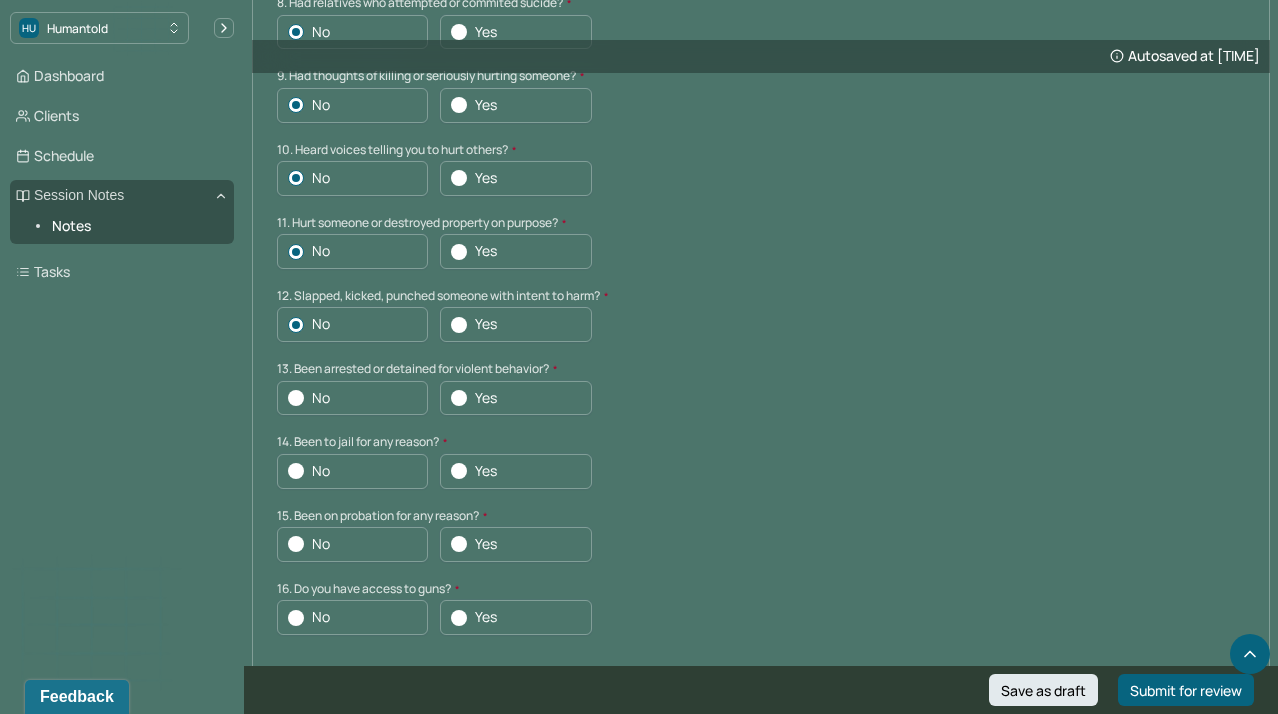 click on "No Yes" at bounding box center [761, 398] 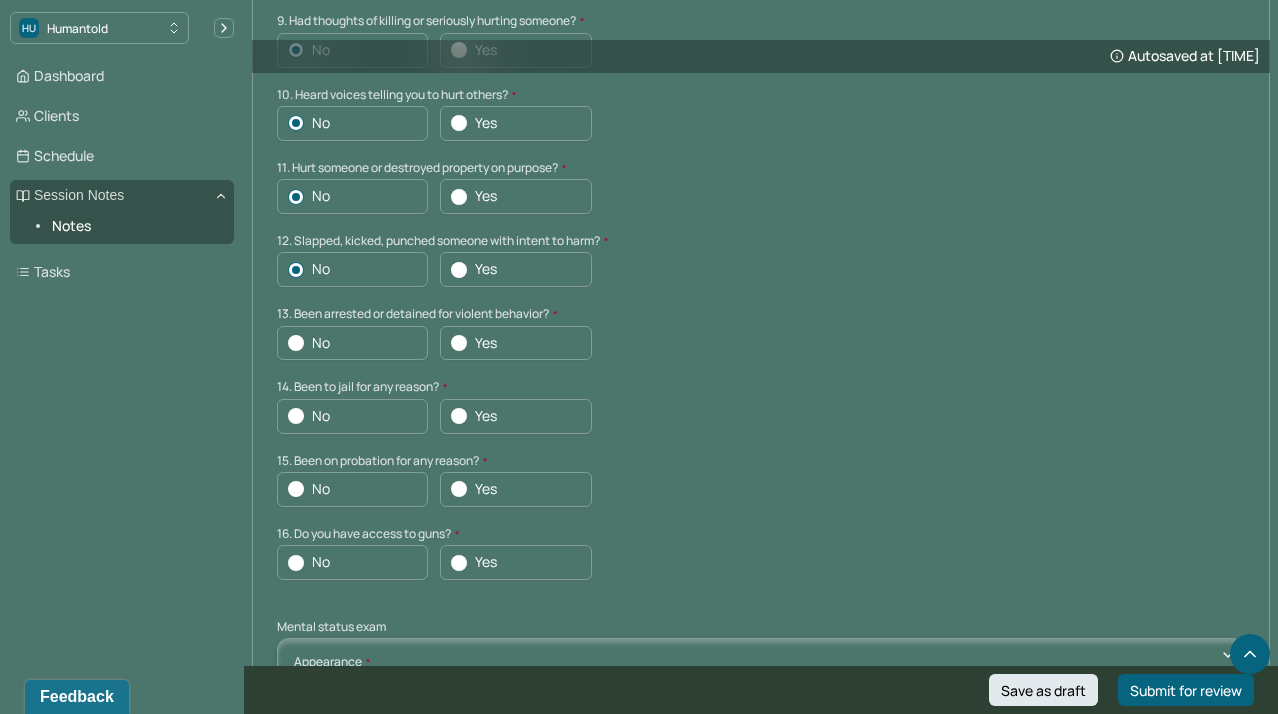 scroll, scrollTop: 5924, scrollLeft: 0, axis: vertical 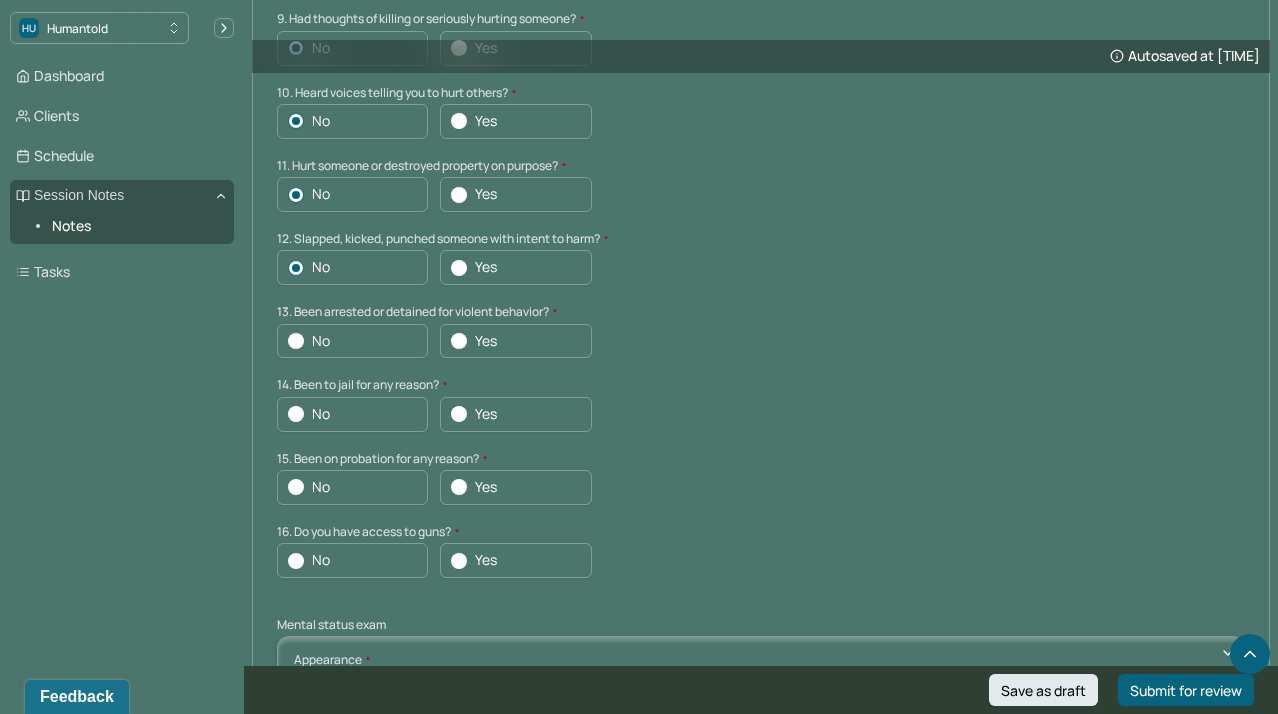 click at bounding box center [296, 341] 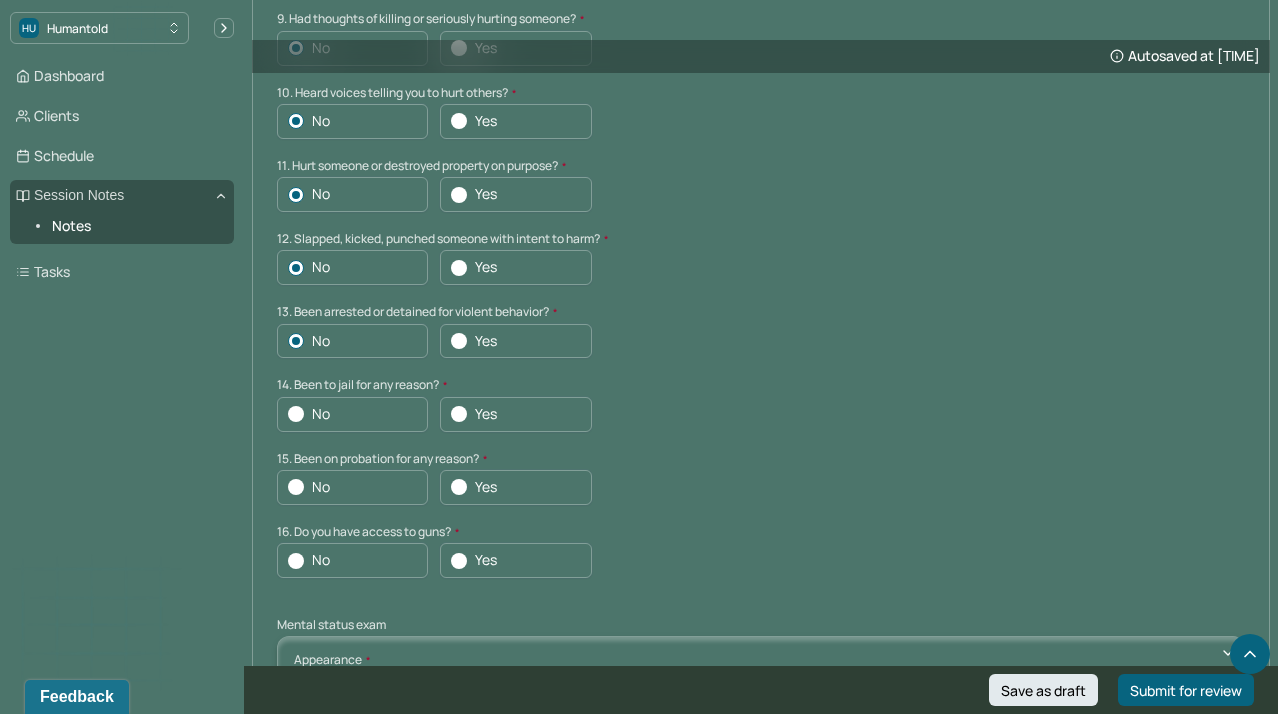 click at bounding box center (296, 414) 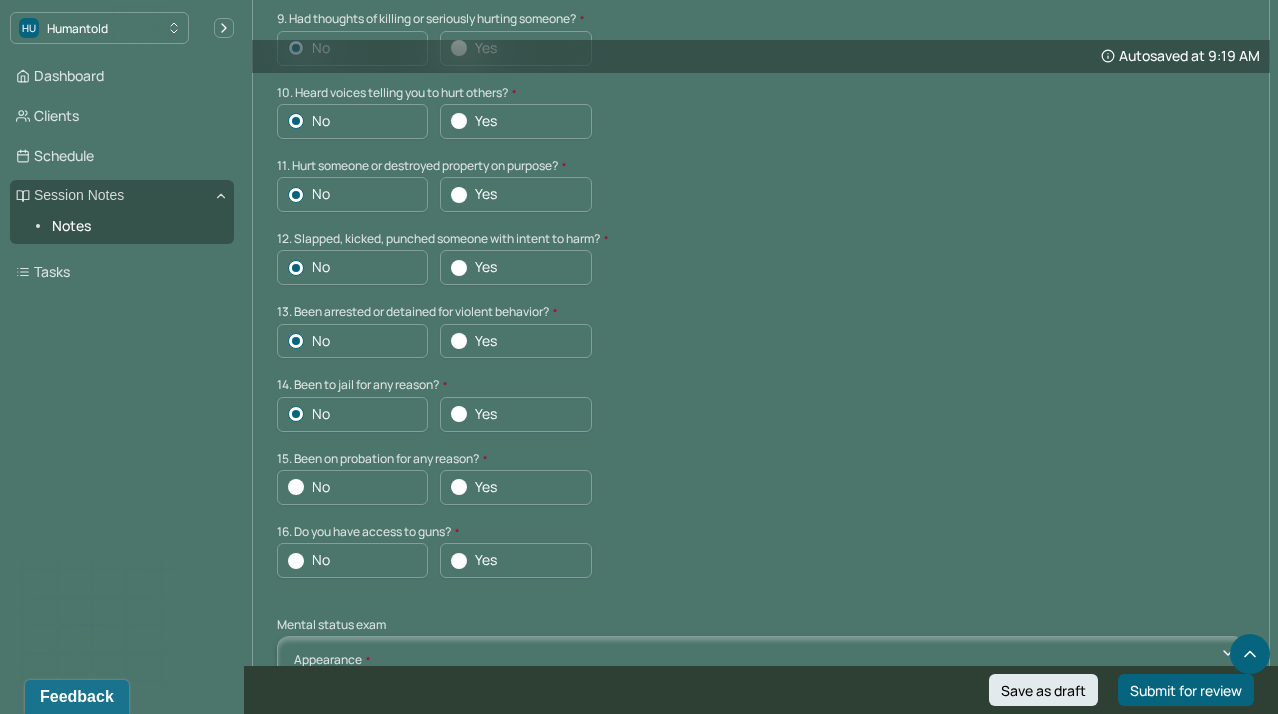click on "No Yes" at bounding box center [761, 487] 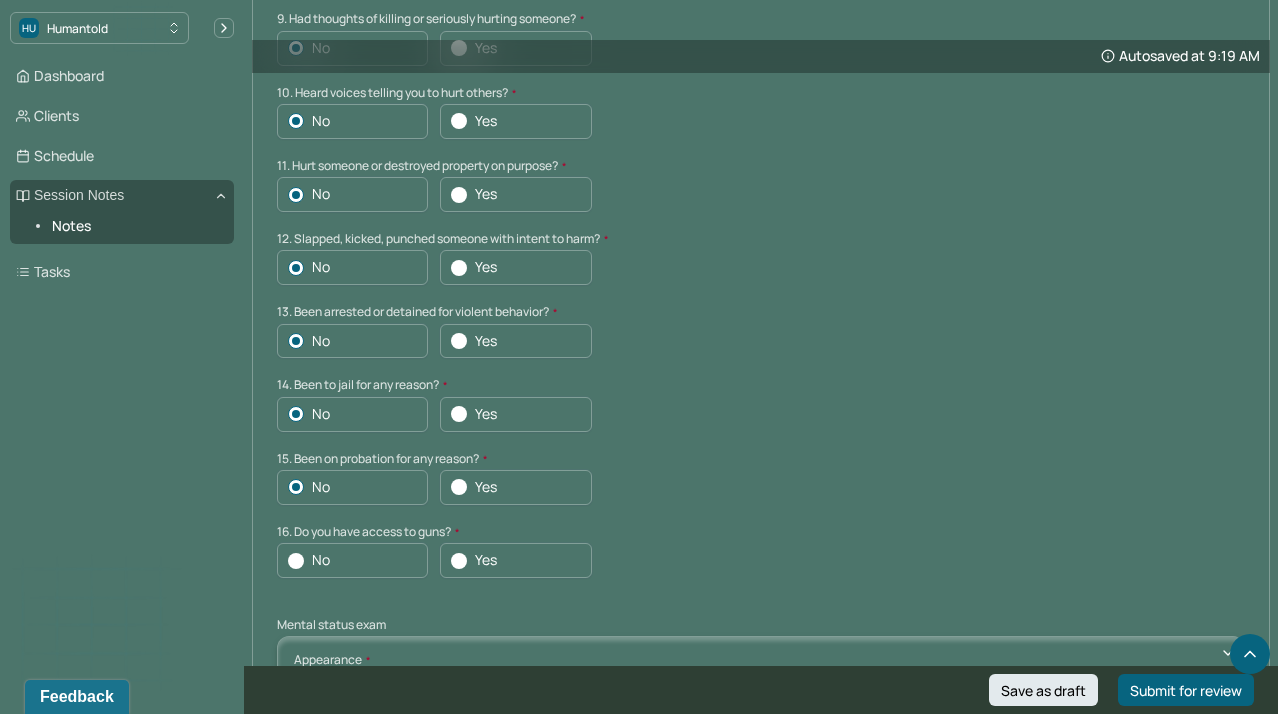 click on "No Yes" at bounding box center [761, 560] 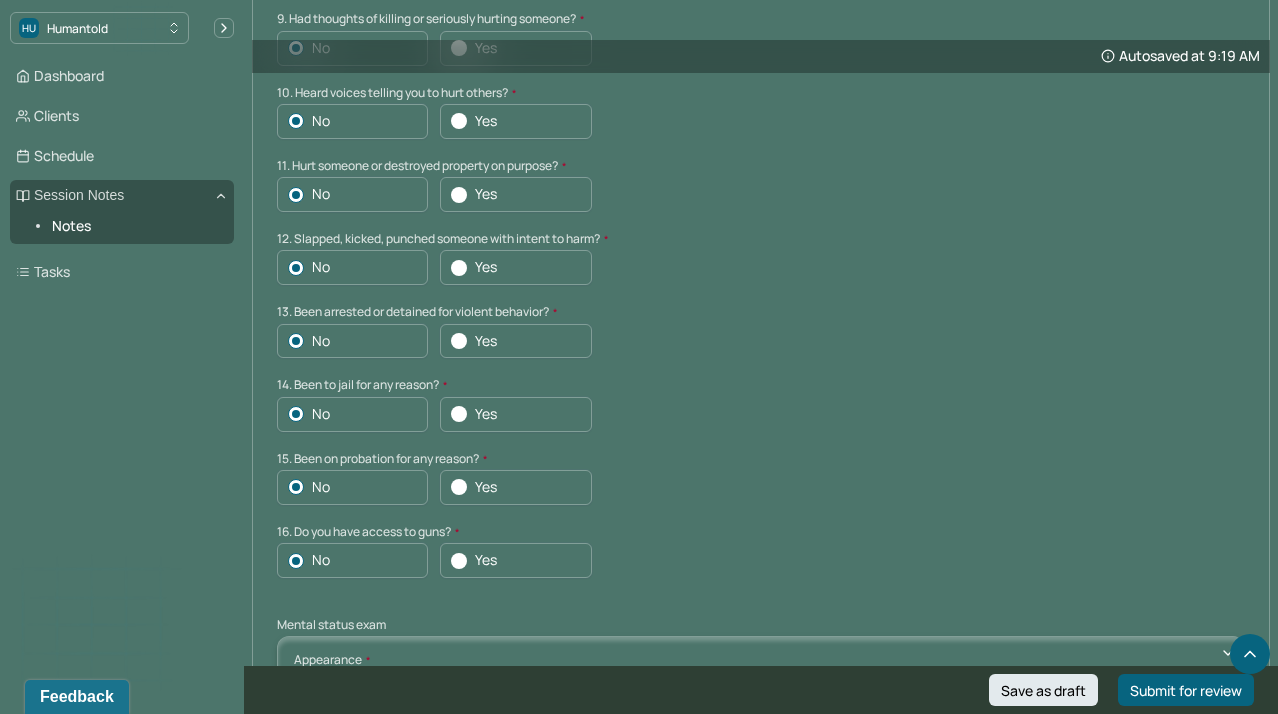 click on "16. Do you have access to guns?" at bounding box center (761, 532) 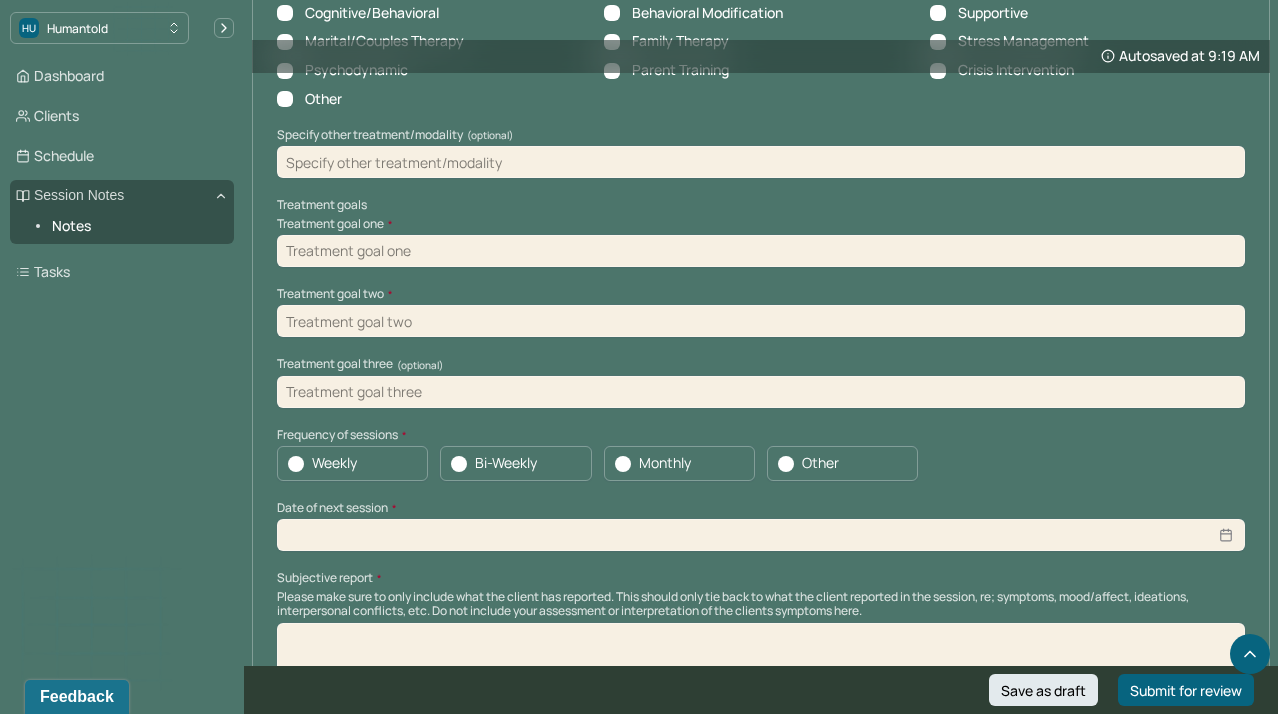 scroll, scrollTop: 7447, scrollLeft: 0, axis: vertical 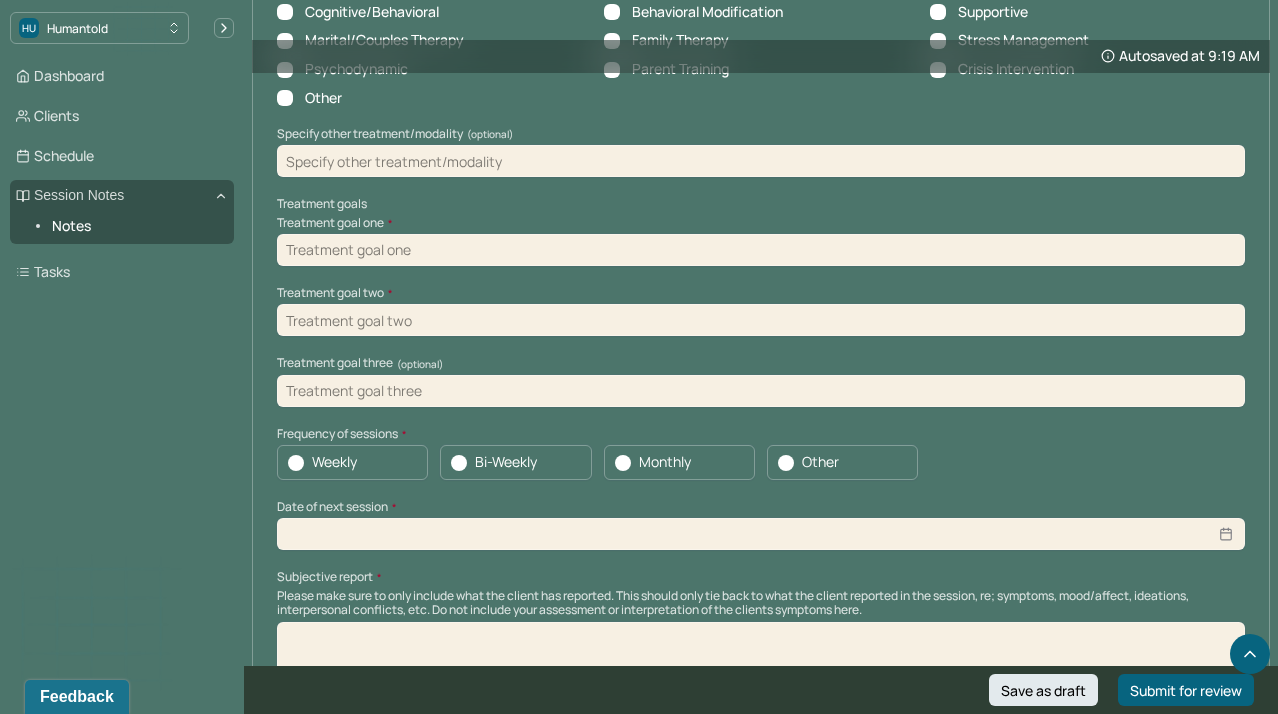 click at bounding box center [761, 250] 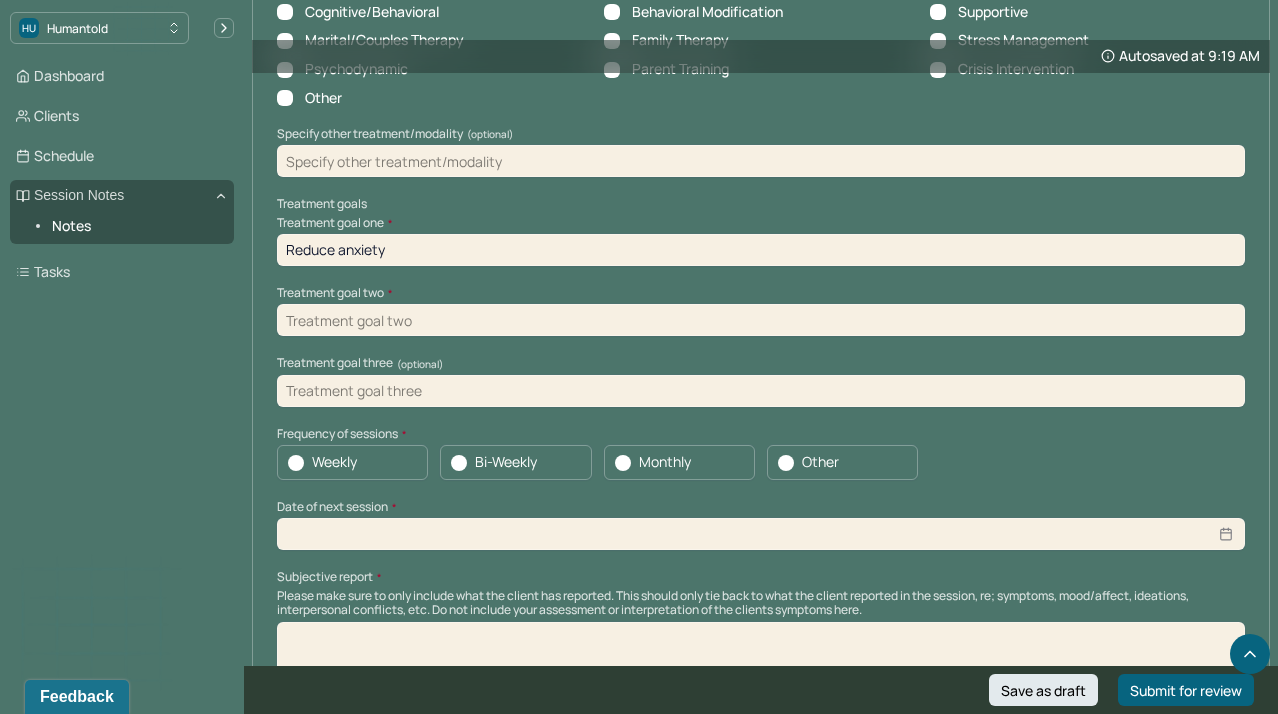 type on "Reduce anxiety" 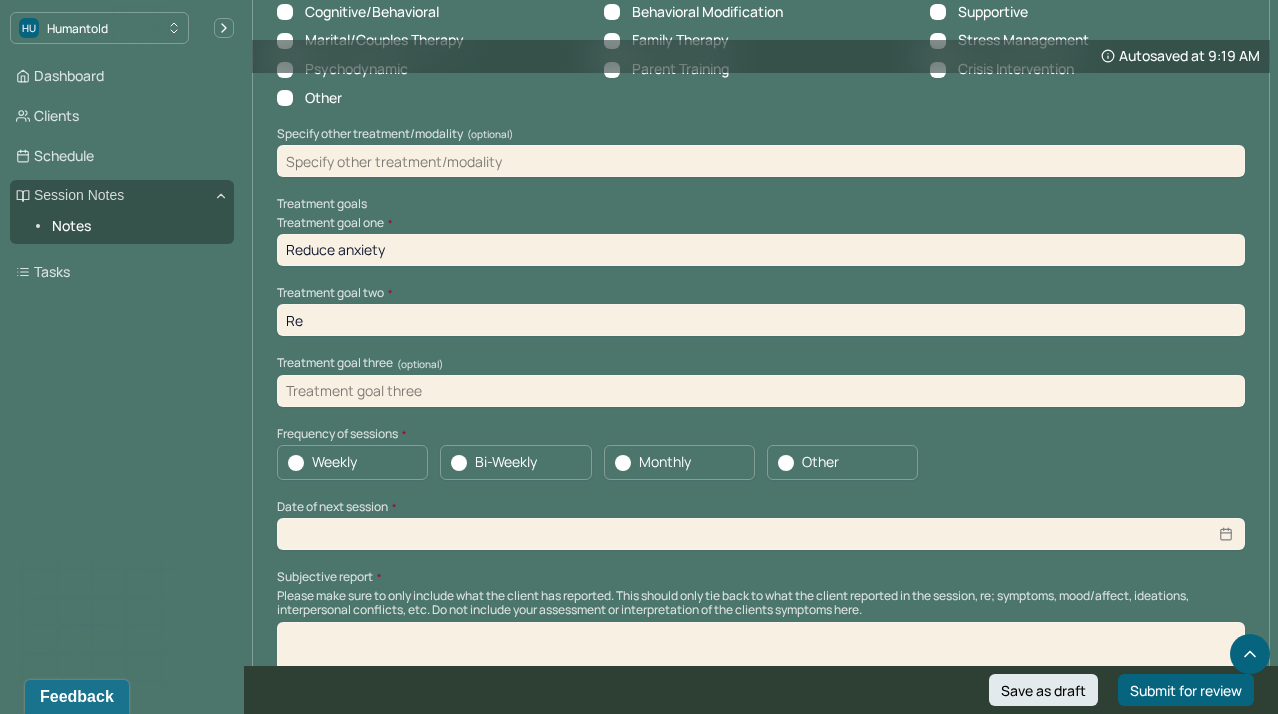 type on "R" 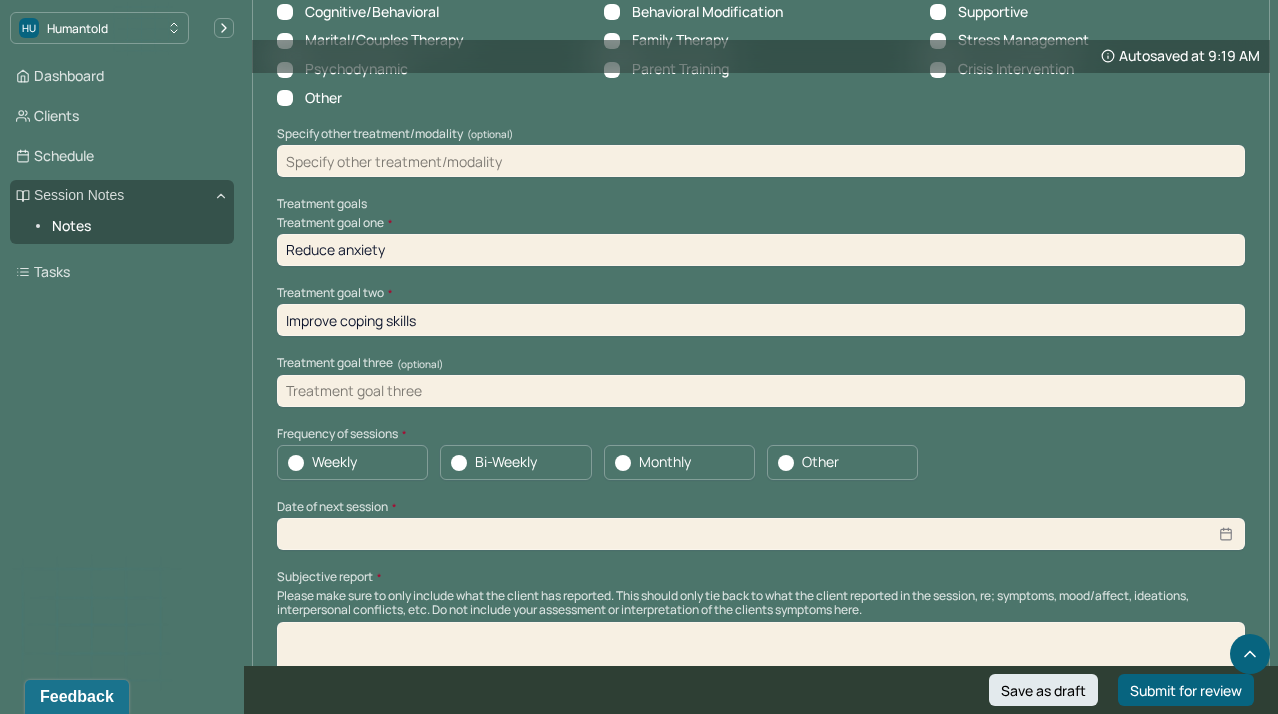 type on "Improve coping skills" 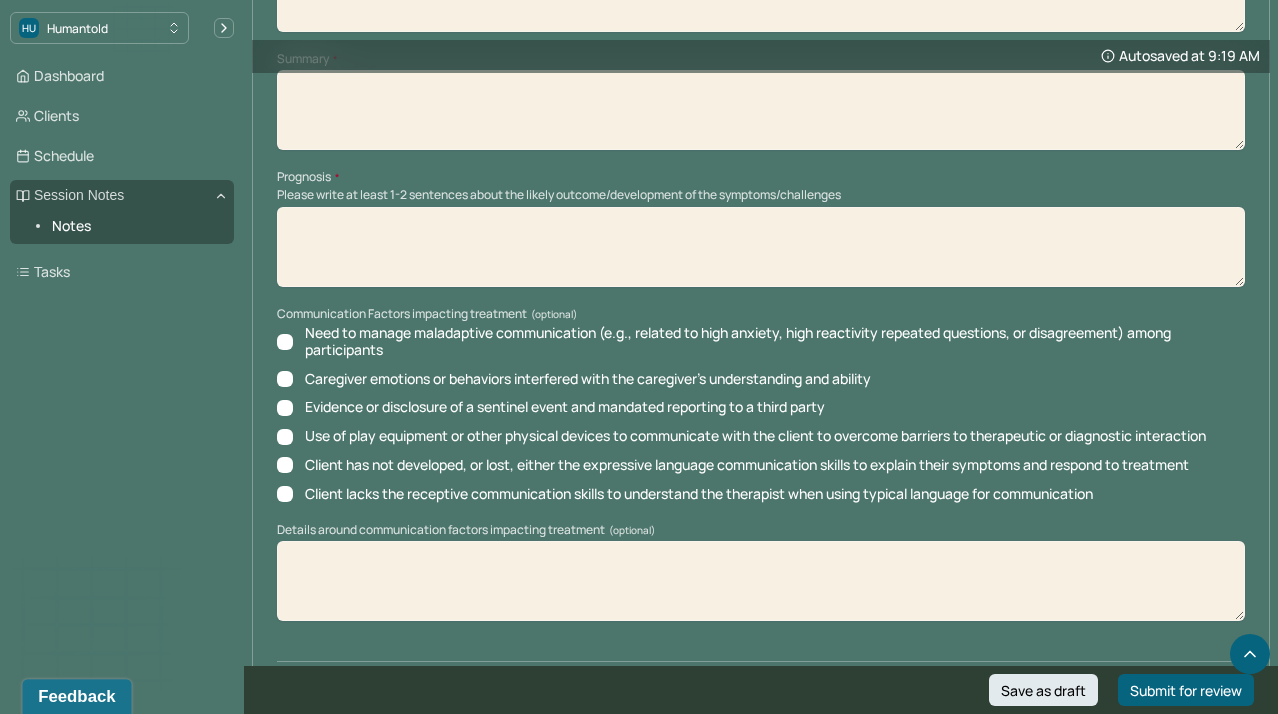 scroll, scrollTop: 8114, scrollLeft: 0, axis: vertical 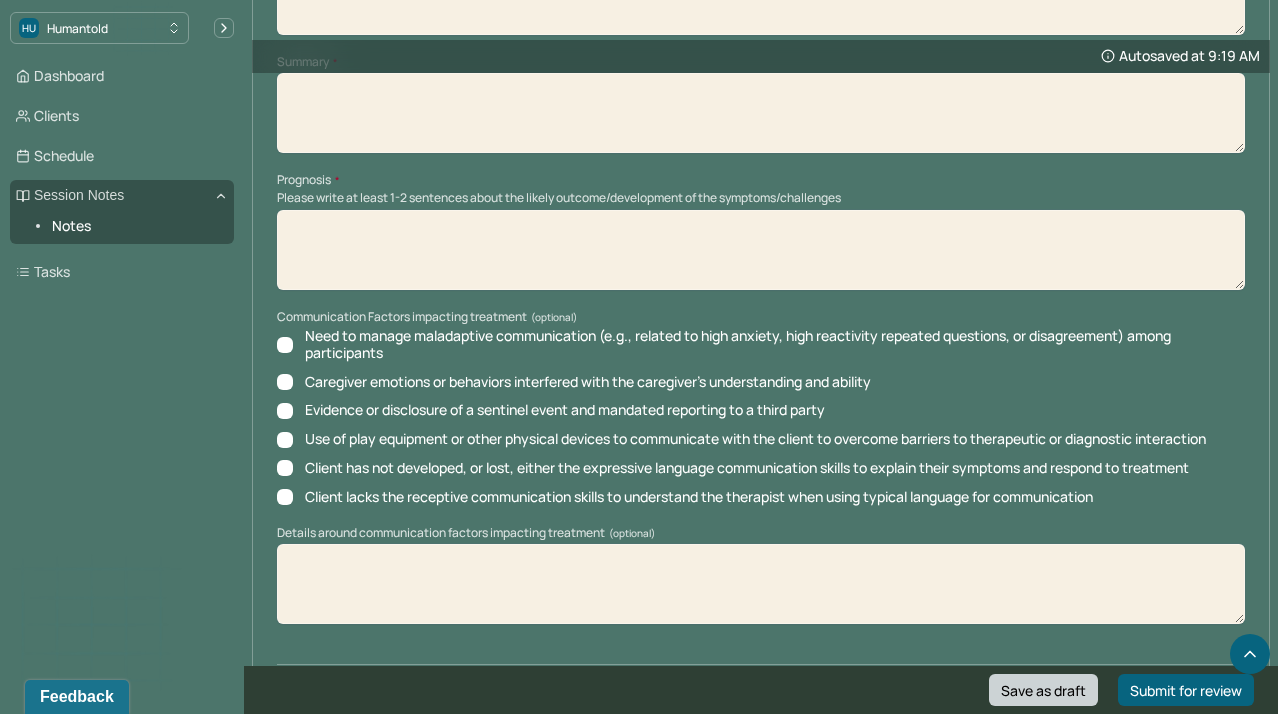 click on "Save as draft" at bounding box center [1043, 690] 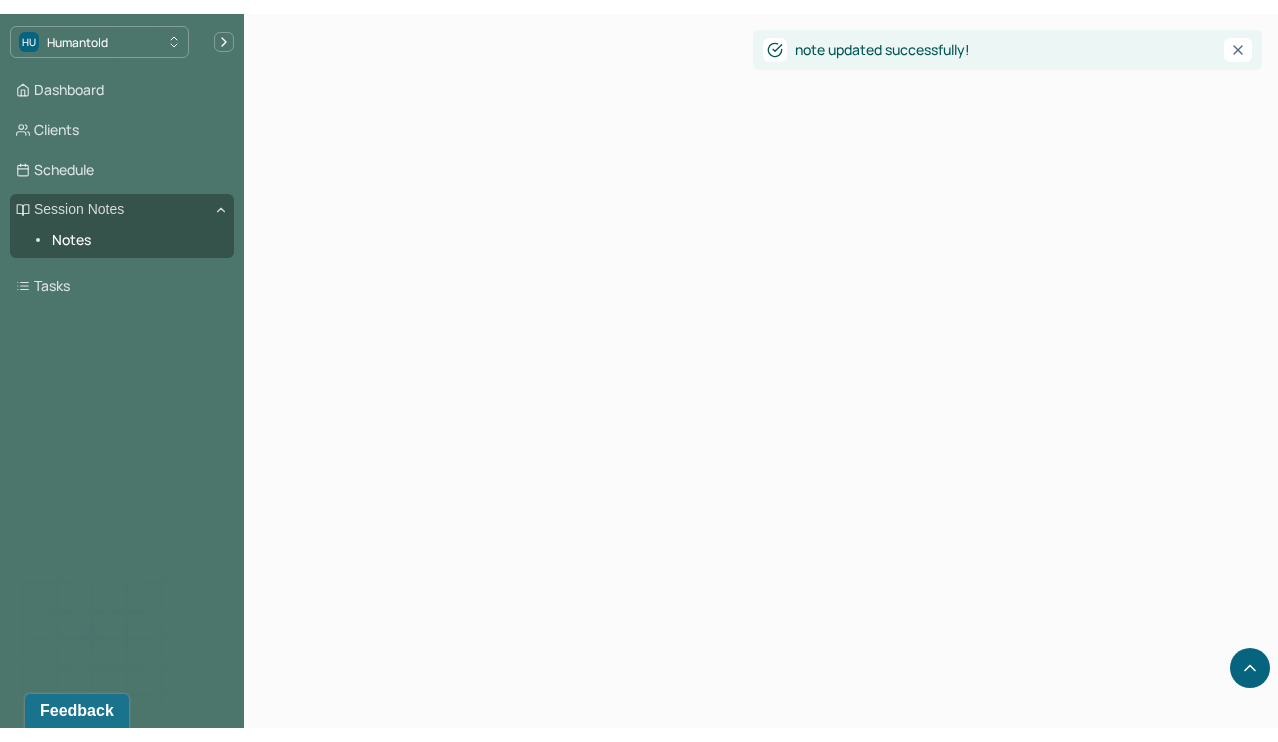 scroll, scrollTop: 81, scrollLeft: 0, axis: vertical 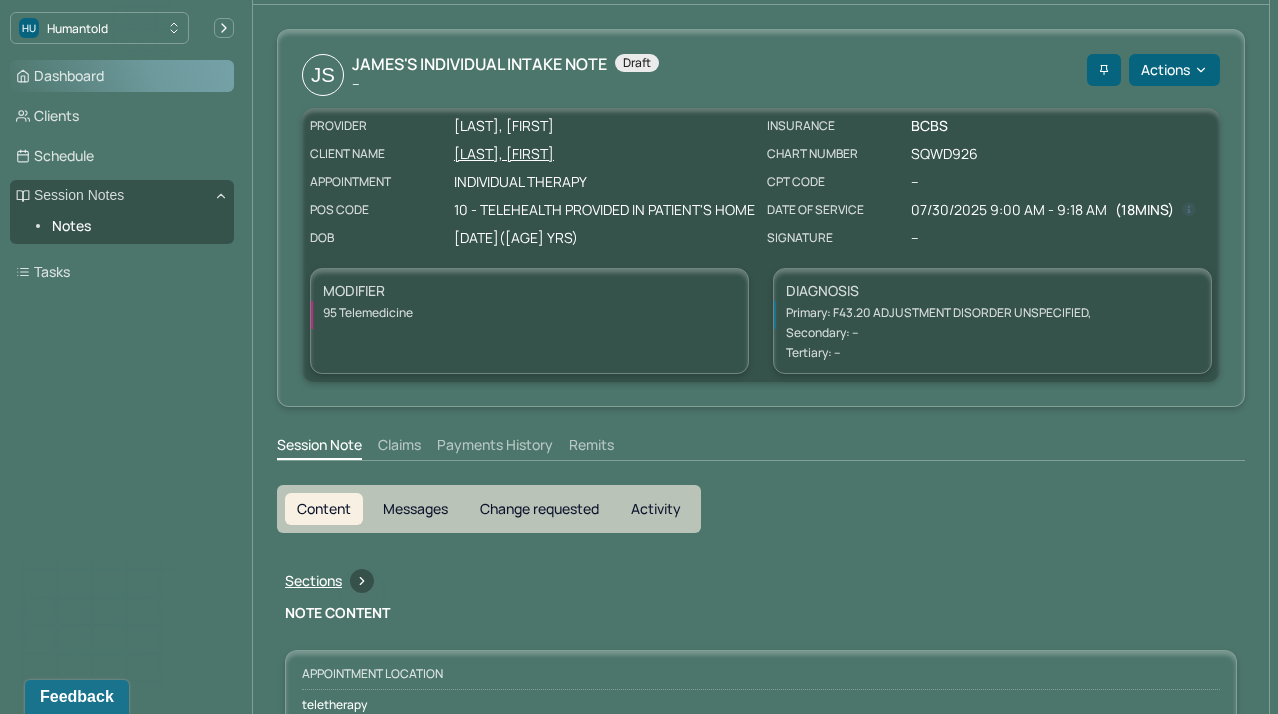 click on "Dashboard" at bounding box center [122, 76] 